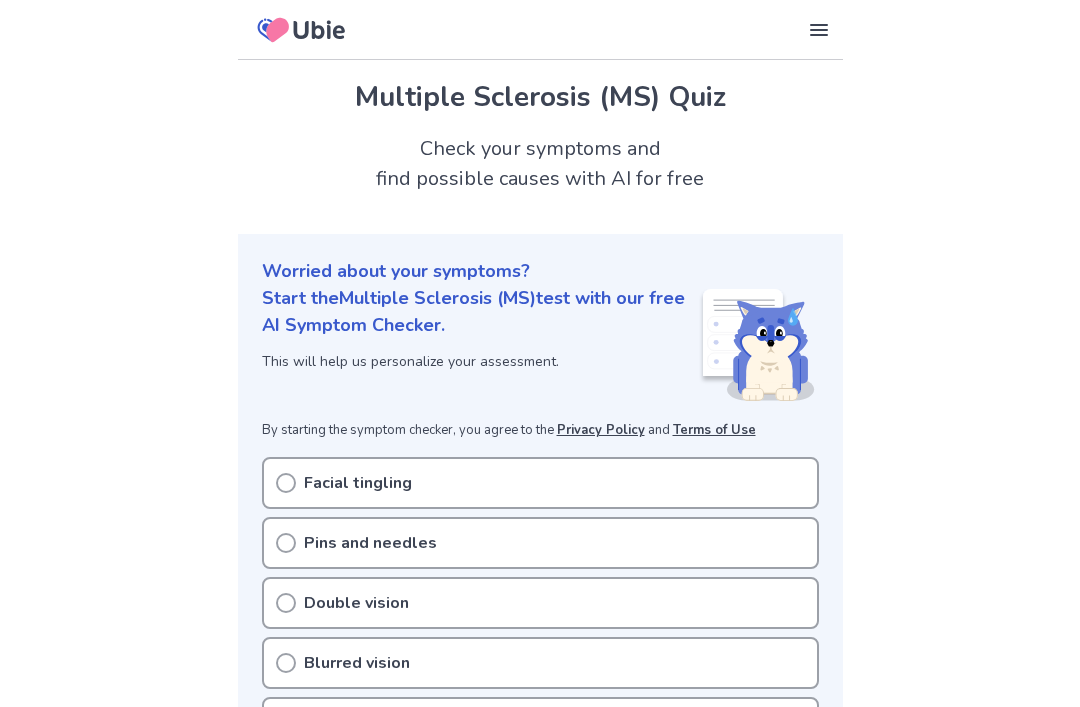 scroll, scrollTop: 0, scrollLeft: 0, axis: both 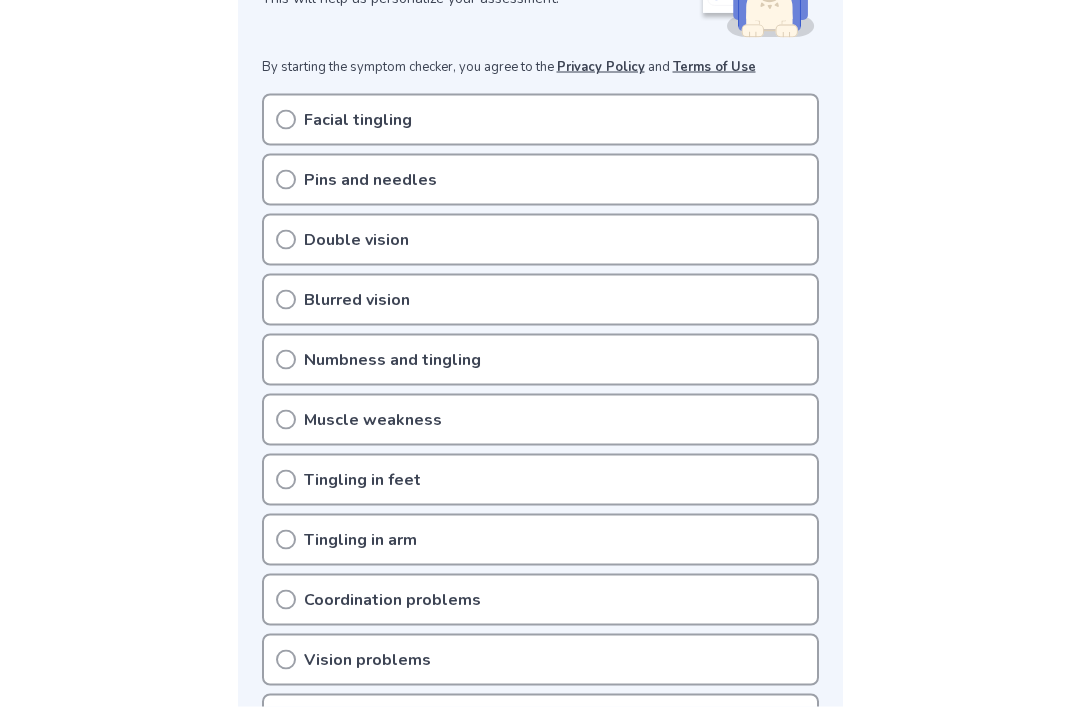click on "Numbness and tingling" at bounding box center (540, 360) 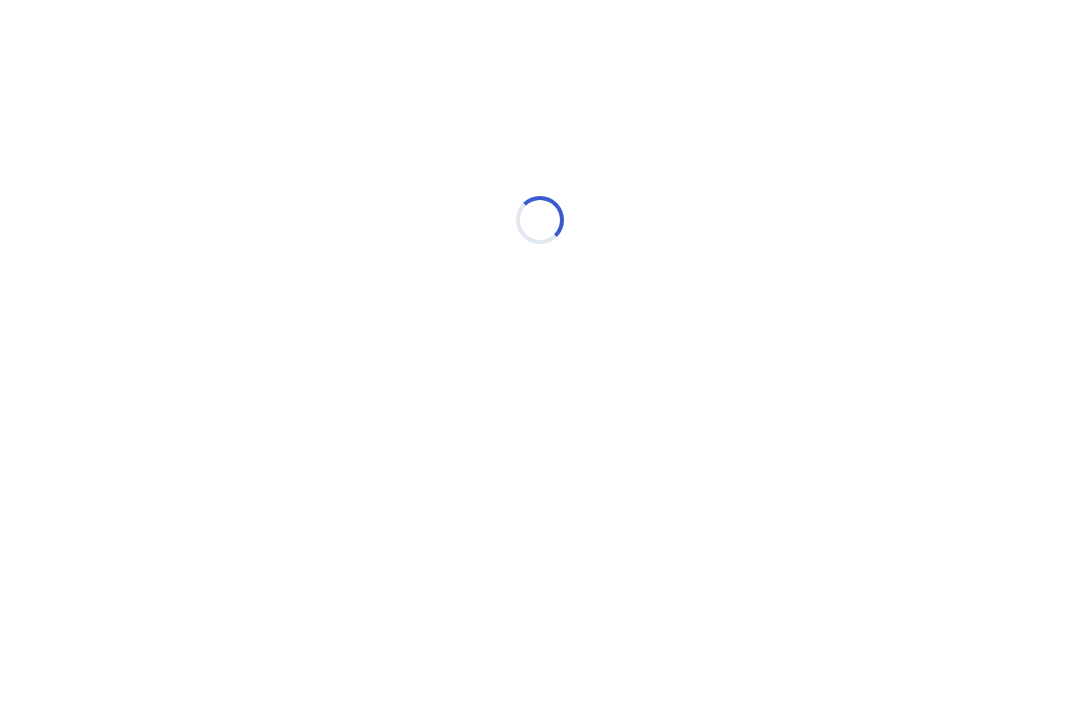 scroll, scrollTop: 0, scrollLeft: 0, axis: both 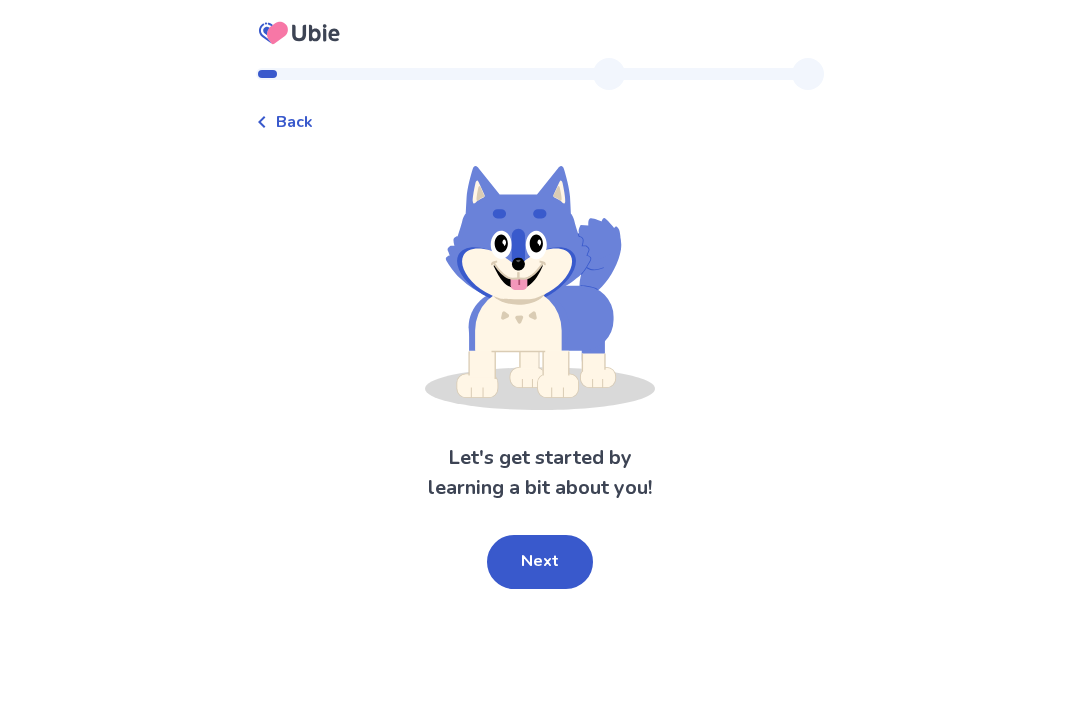 click on "Next" at bounding box center (540, 562) 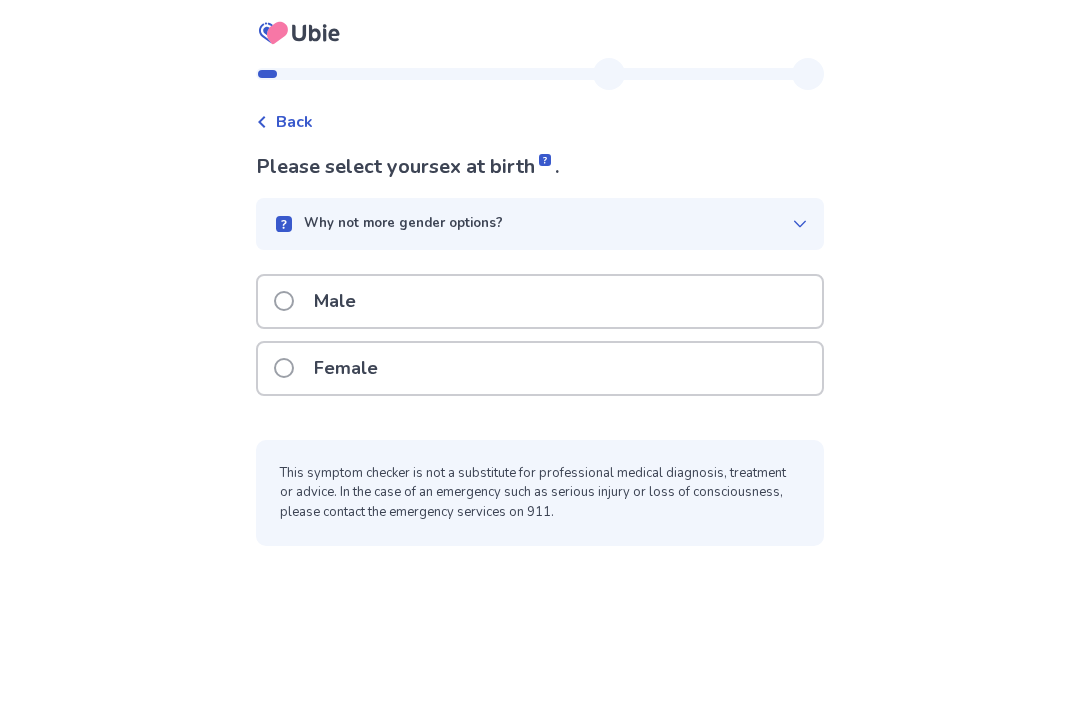 click at bounding box center (284, 301) 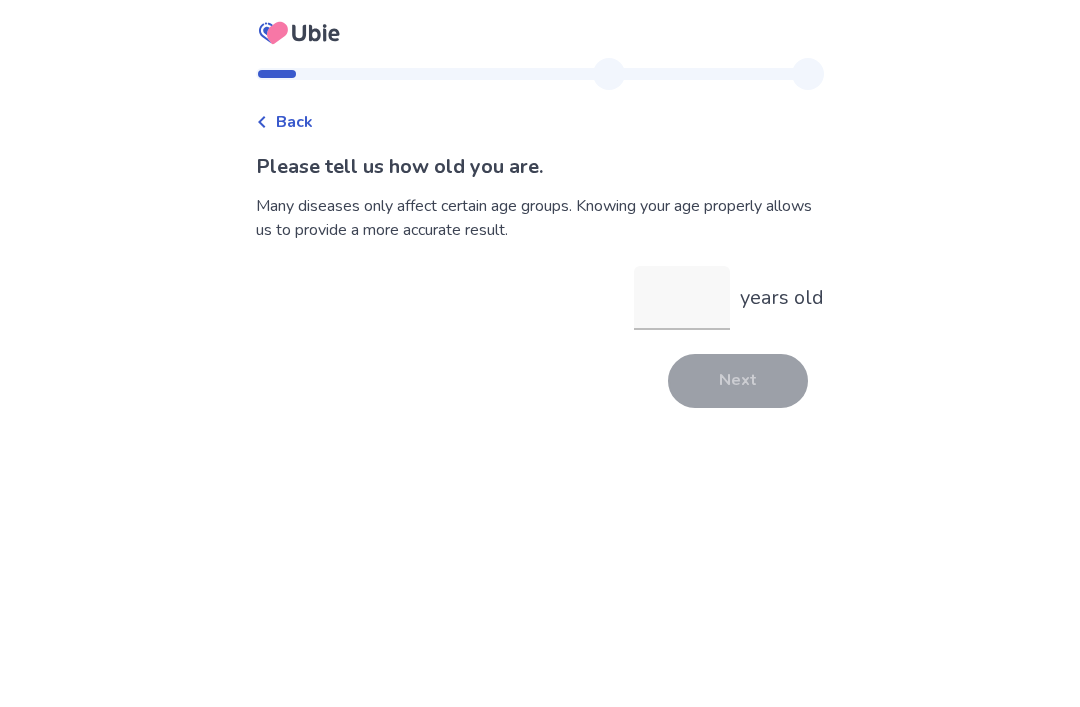 click on "years old" at bounding box center [682, 298] 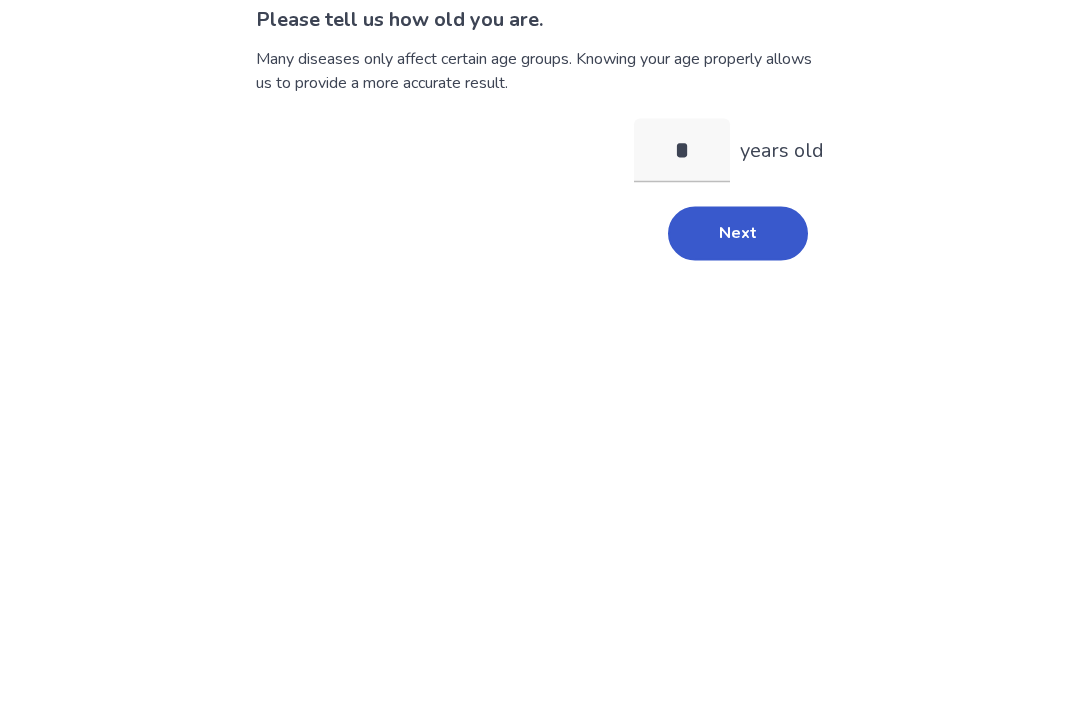 type on "**" 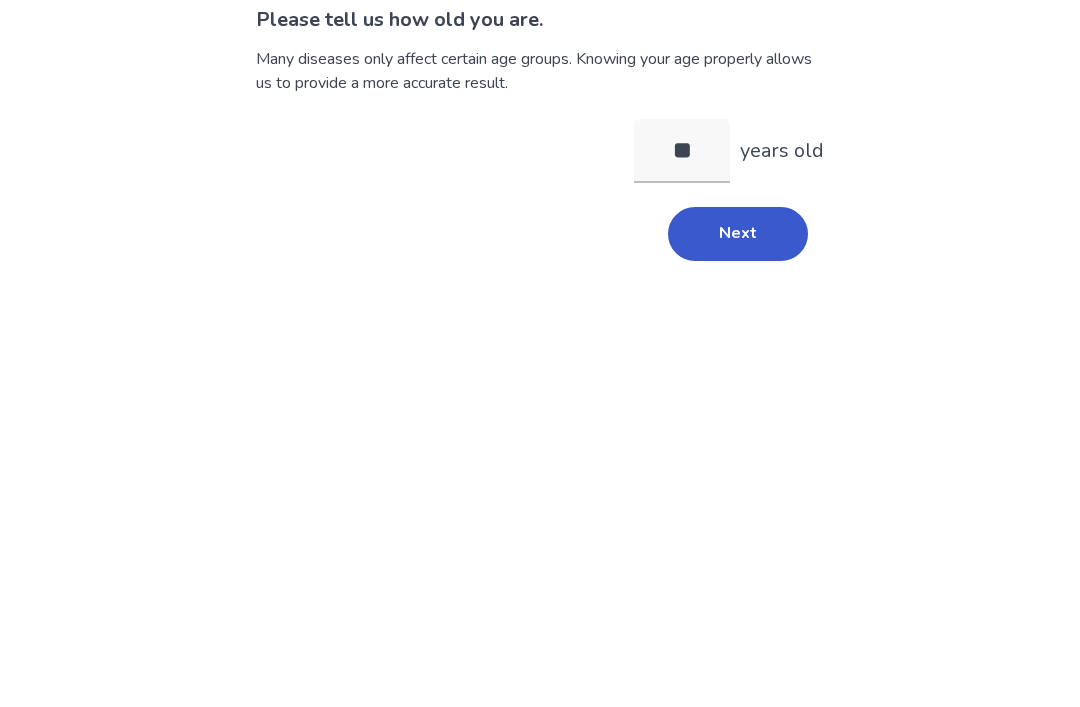 click on "Next" at bounding box center [738, 381] 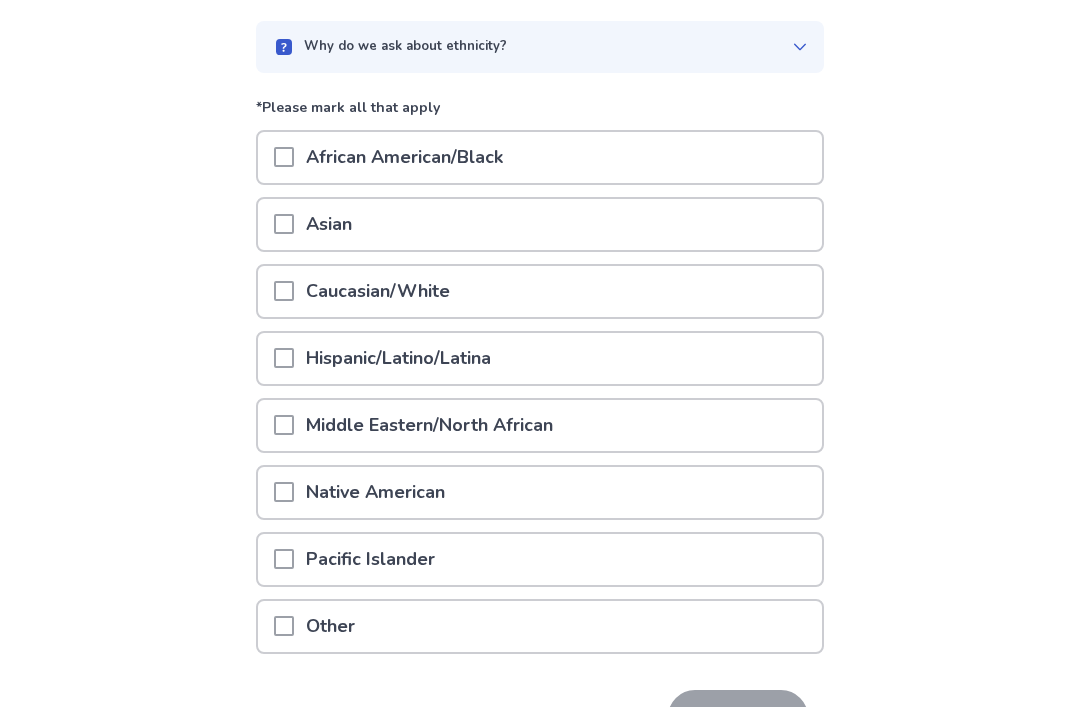 scroll, scrollTop: 177, scrollLeft: 0, axis: vertical 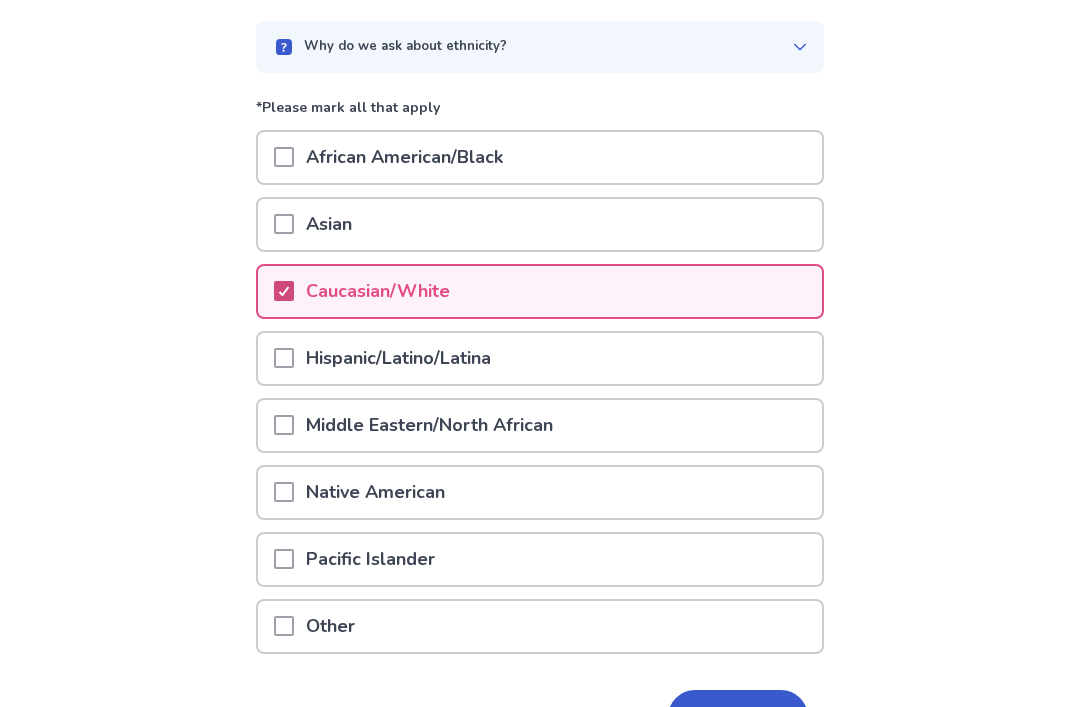 click on "Next" at bounding box center (738, 717) 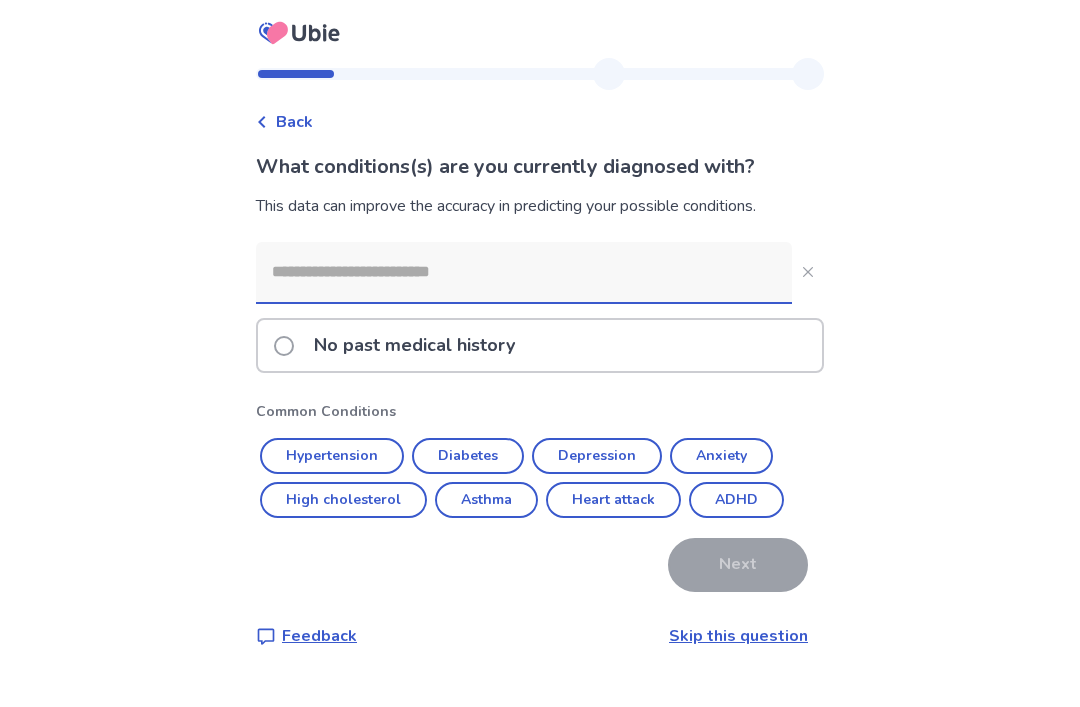 scroll, scrollTop: 64, scrollLeft: 0, axis: vertical 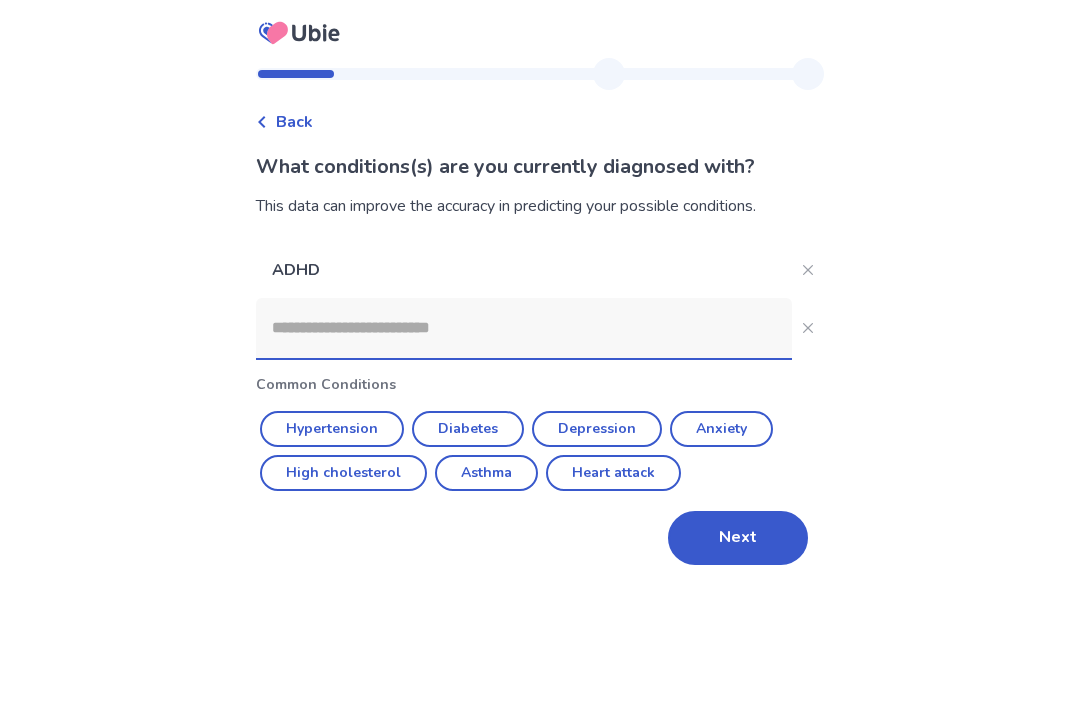 click on "Depression" at bounding box center (597, 429) 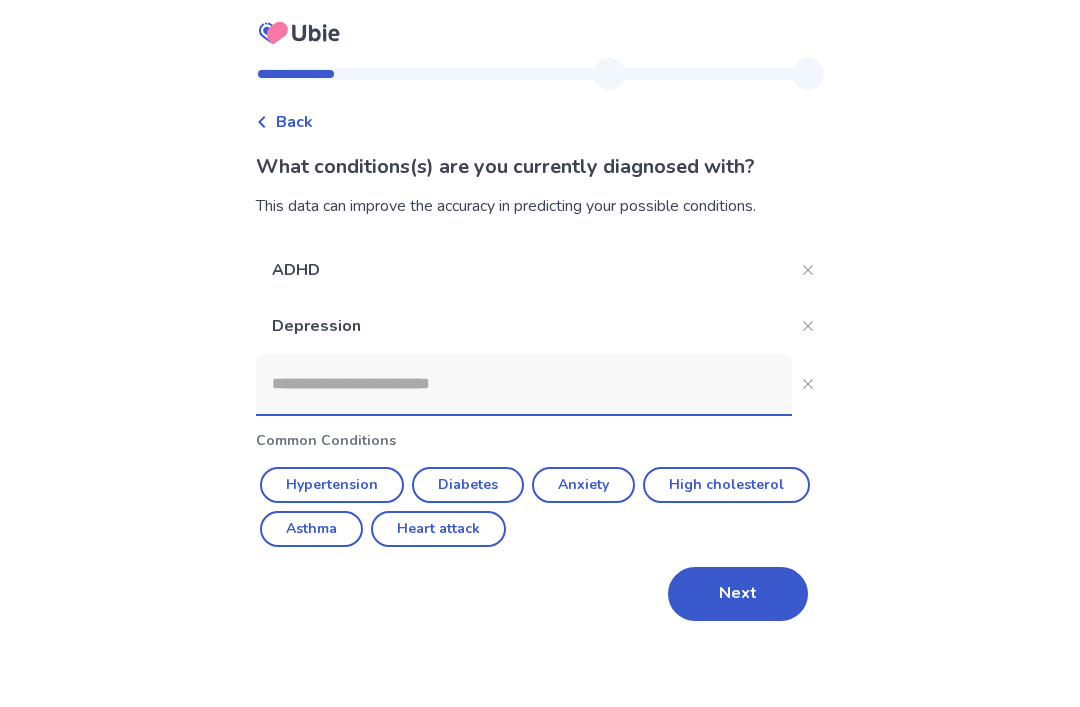 click at bounding box center (808, 326) 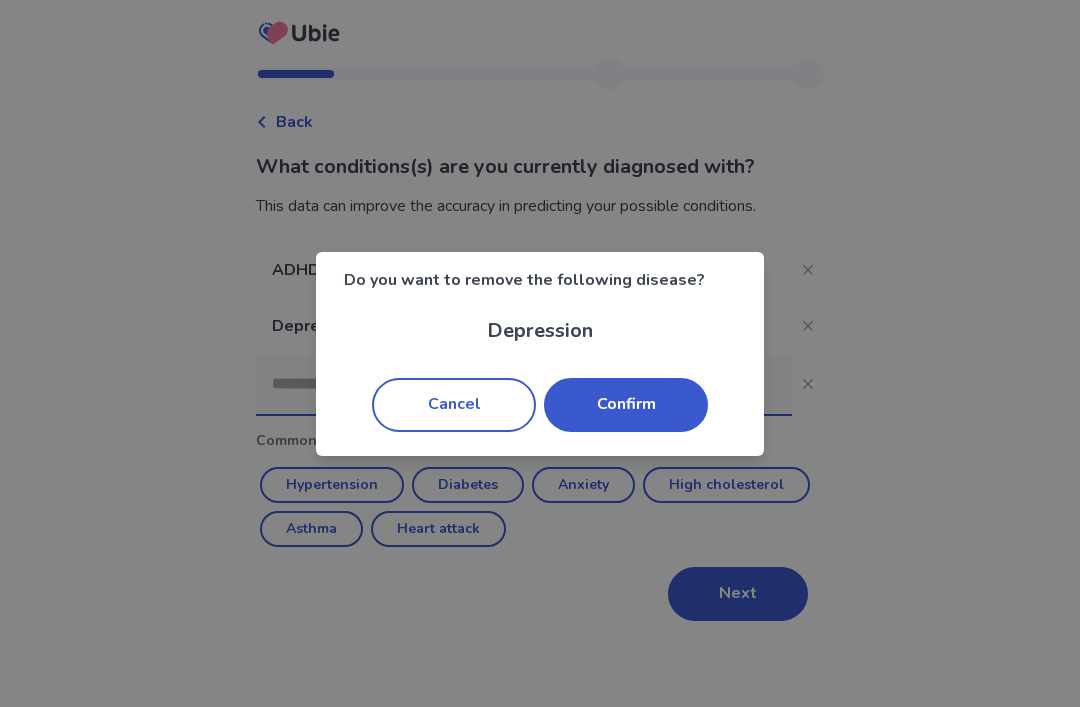 click on "Confirm" at bounding box center [626, 405] 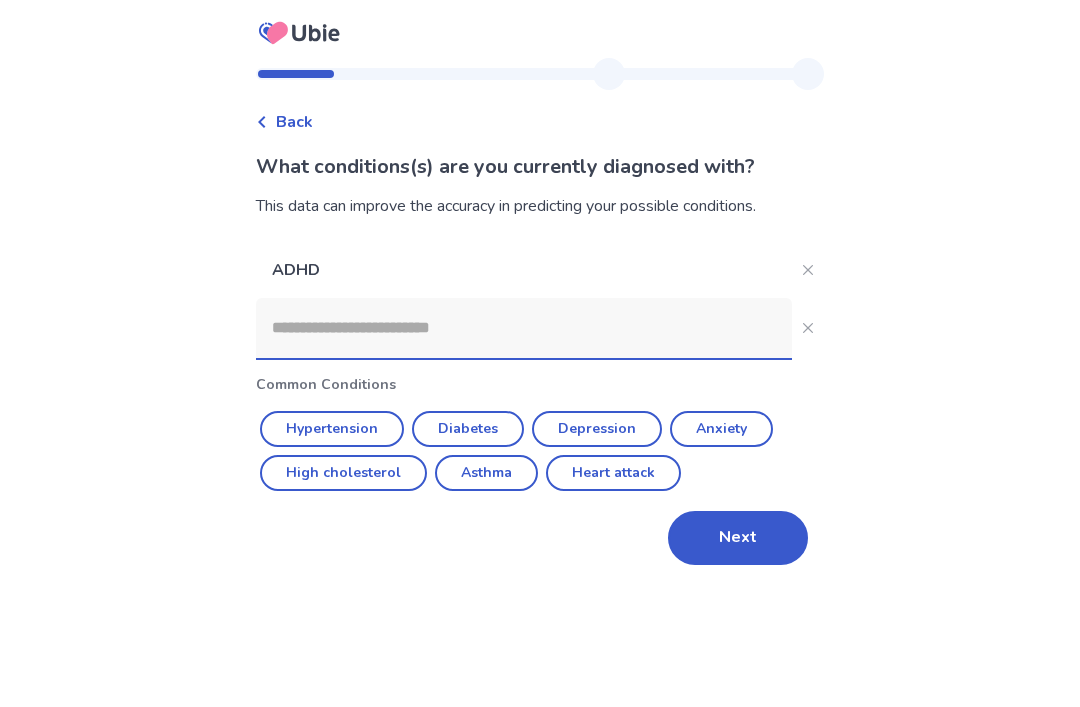 click at bounding box center [524, 328] 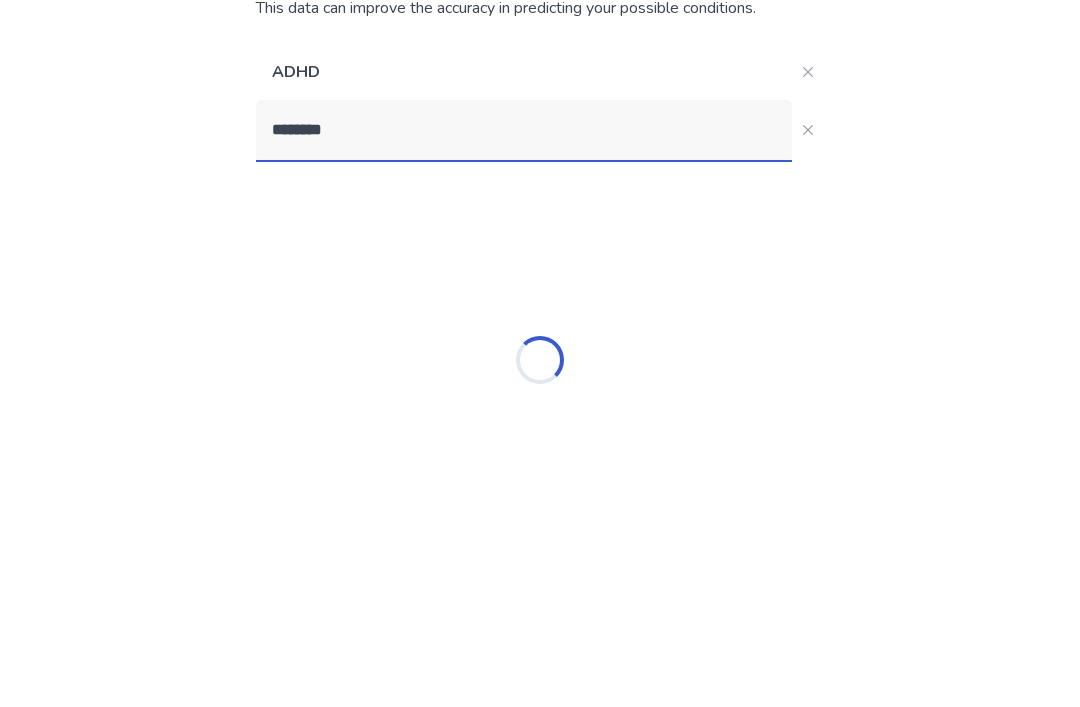 scroll, scrollTop: 11, scrollLeft: 0, axis: vertical 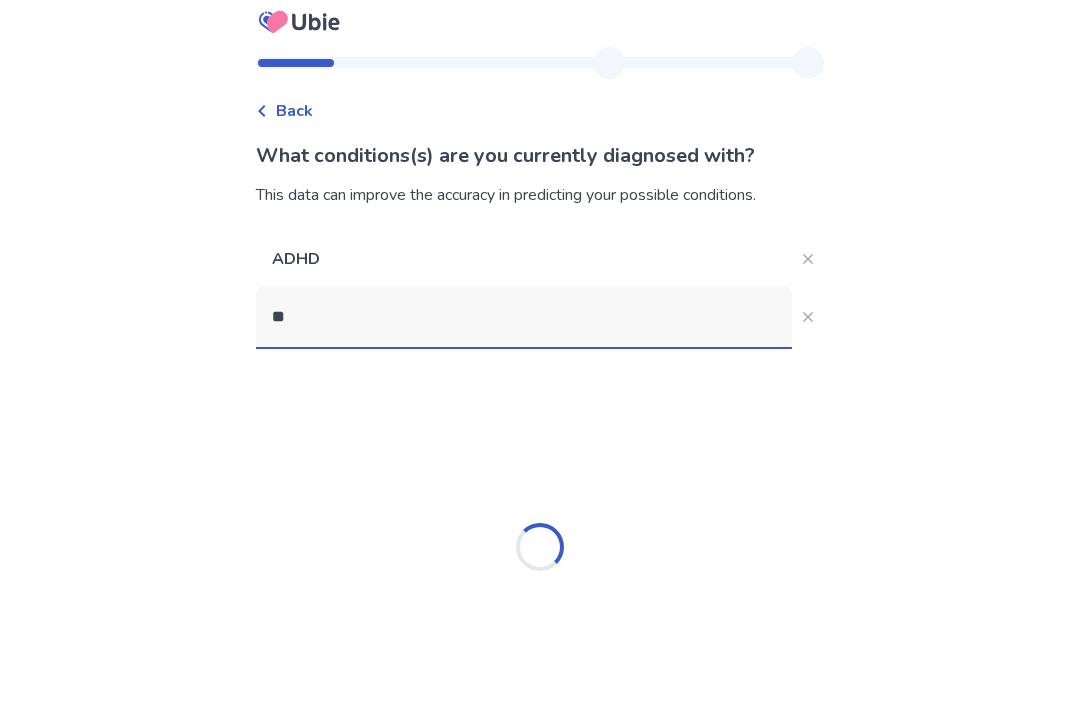 type on "*" 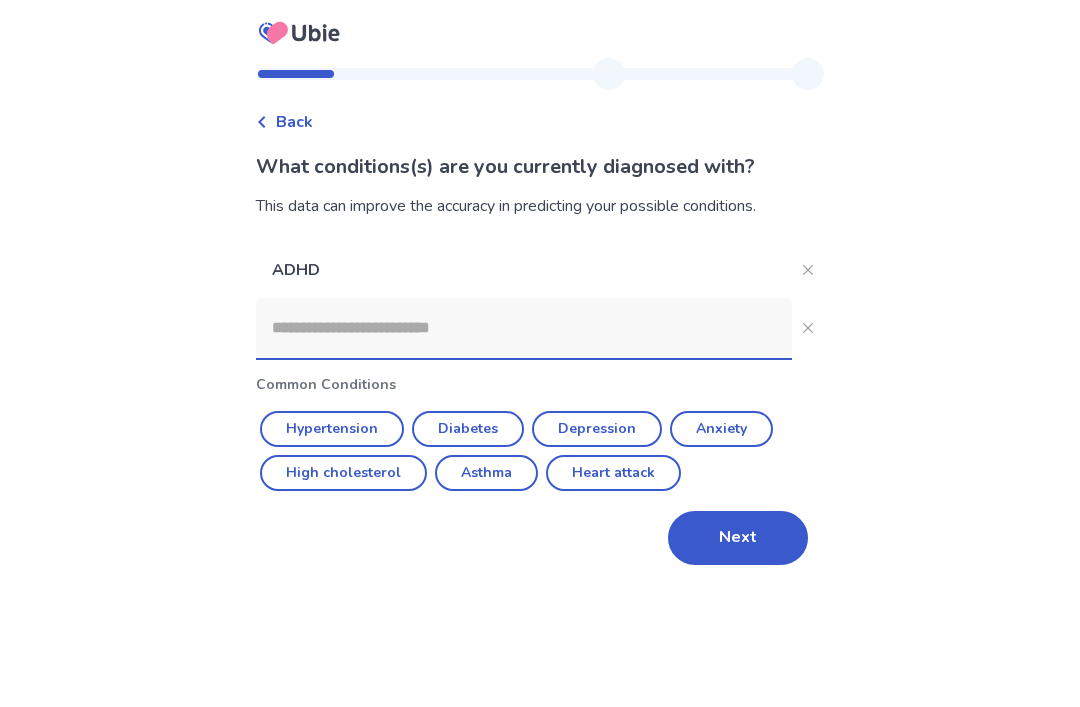scroll, scrollTop: 0, scrollLeft: 0, axis: both 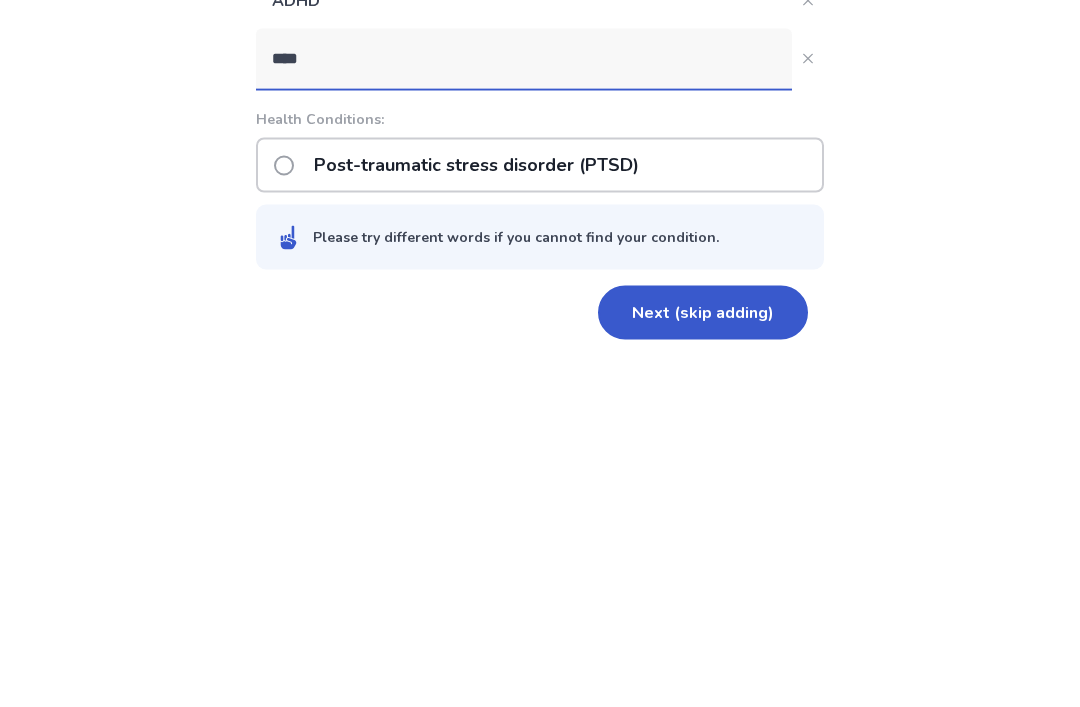 type on "****" 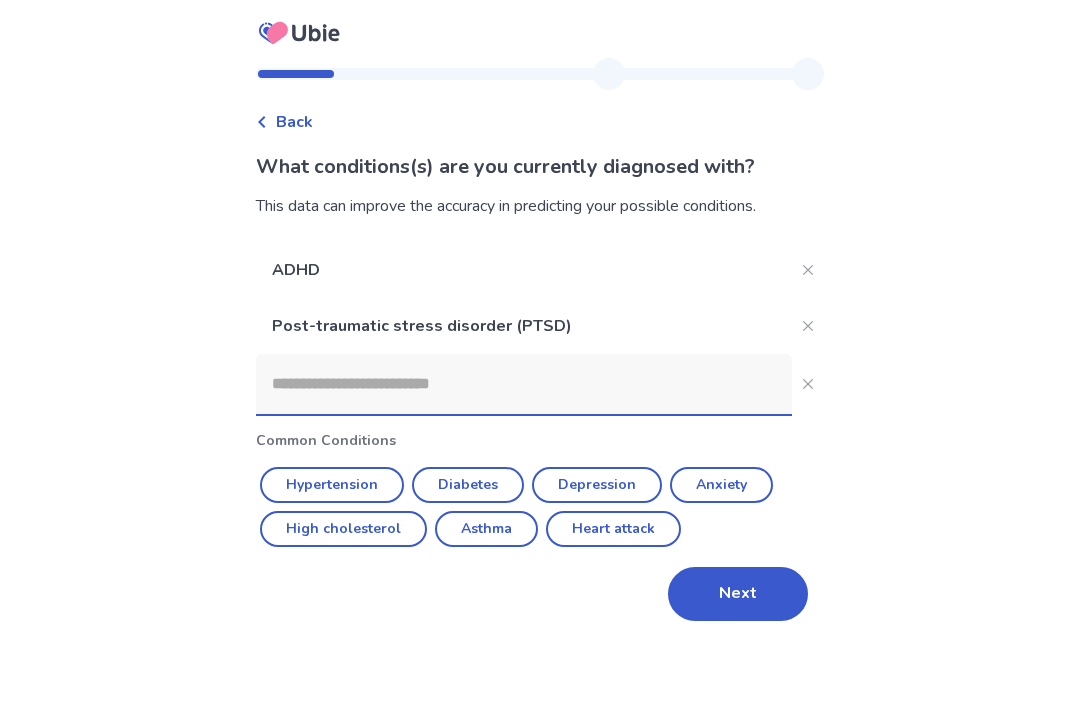 click at bounding box center [524, 384] 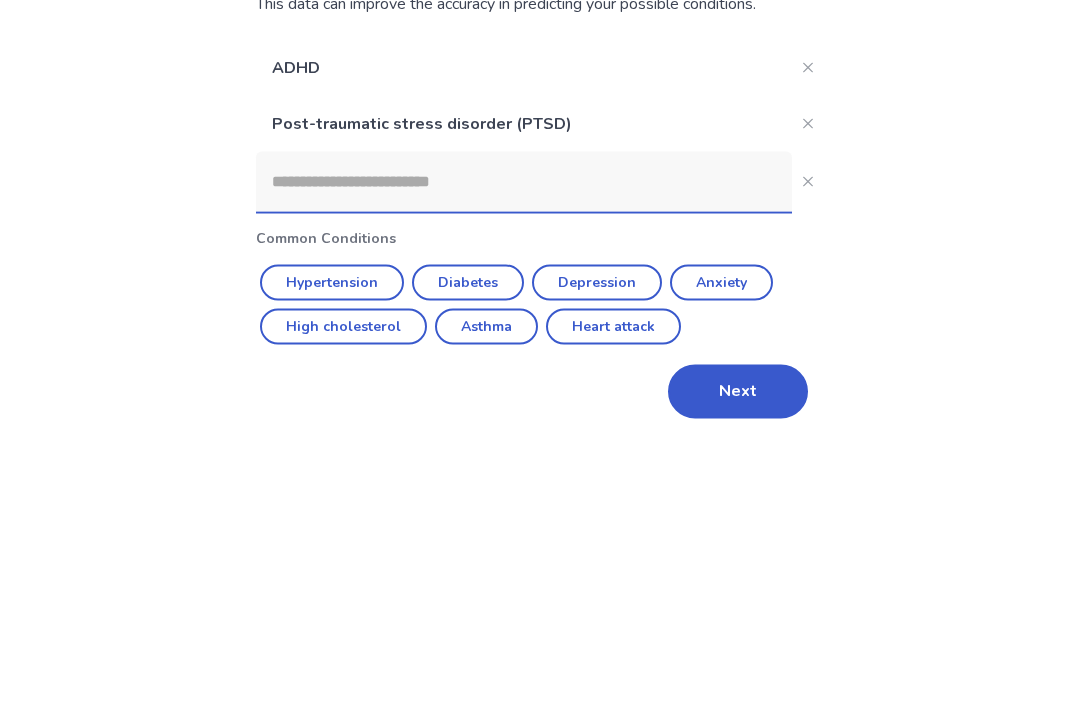 click on "Depression" at bounding box center [597, 485] 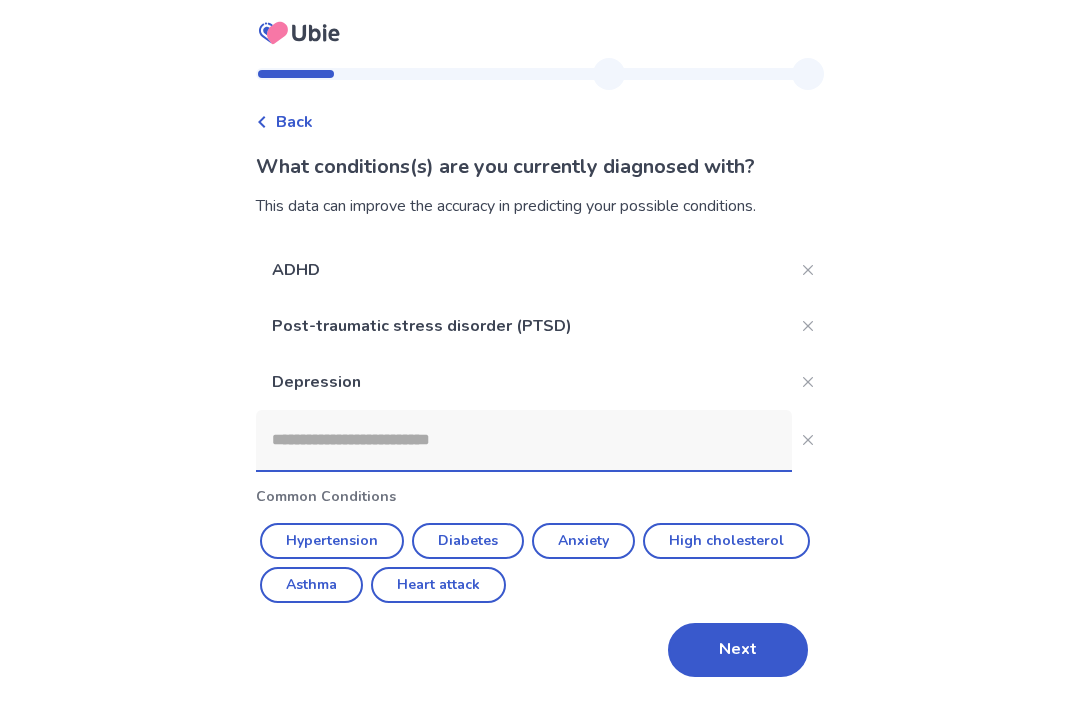 click at bounding box center [524, 440] 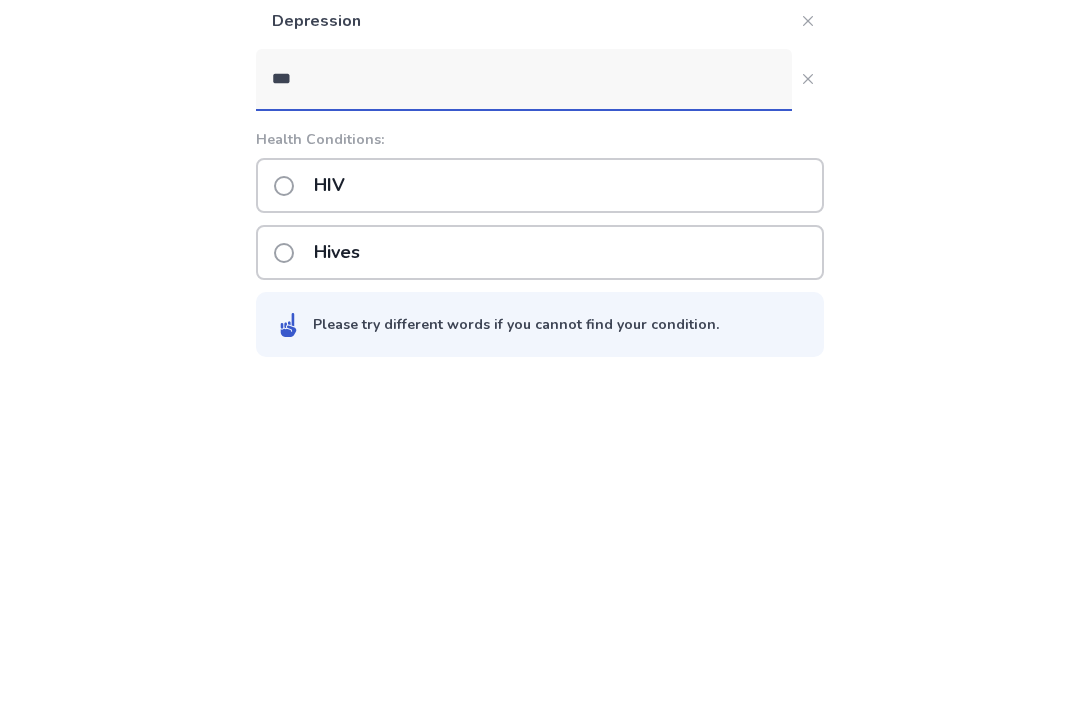 scroll, scrollTop: 23, scrollLeft: 0, axis: vertical 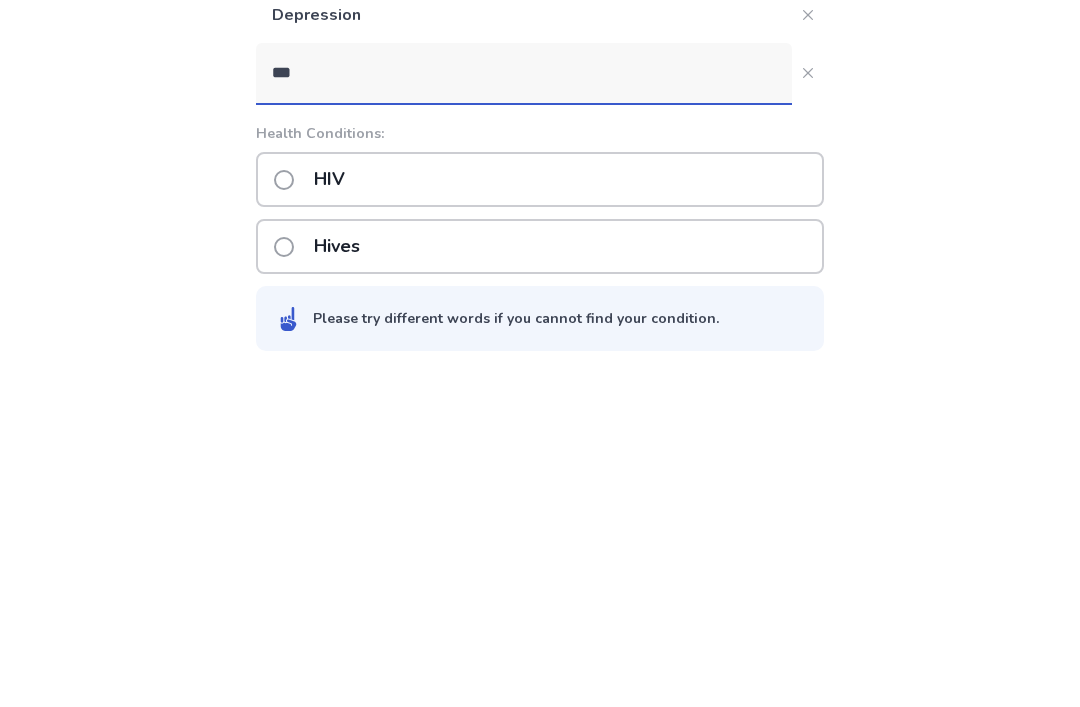 type on "***" 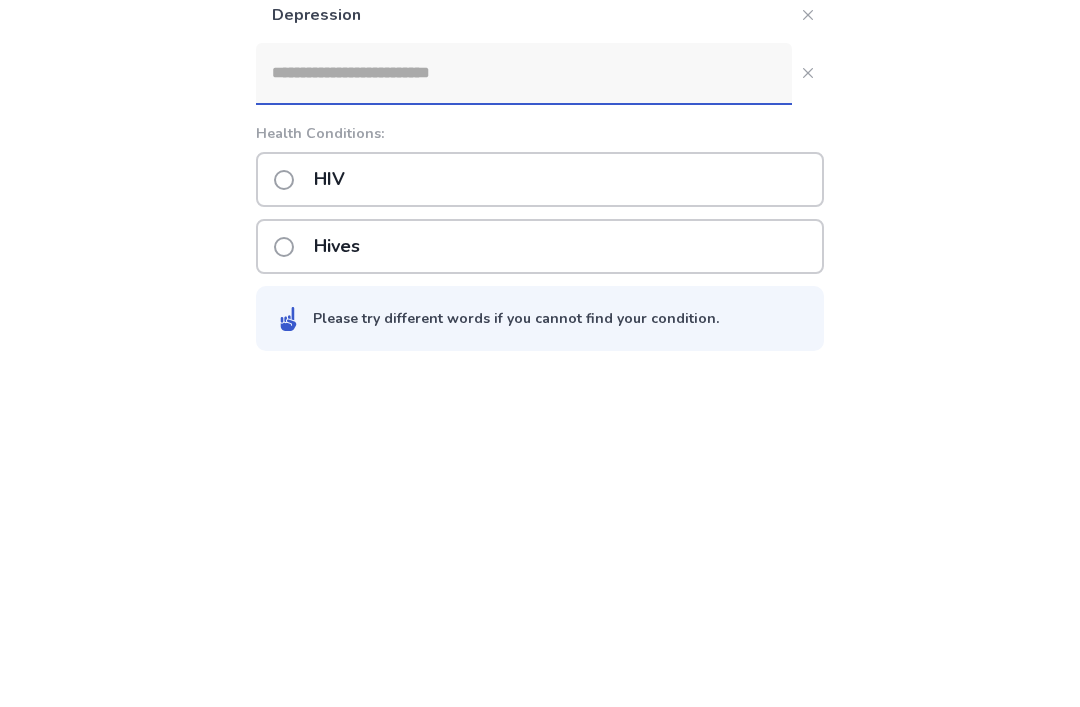 scroll, scrollTop: 0, scrollLeft: 0, axis: both 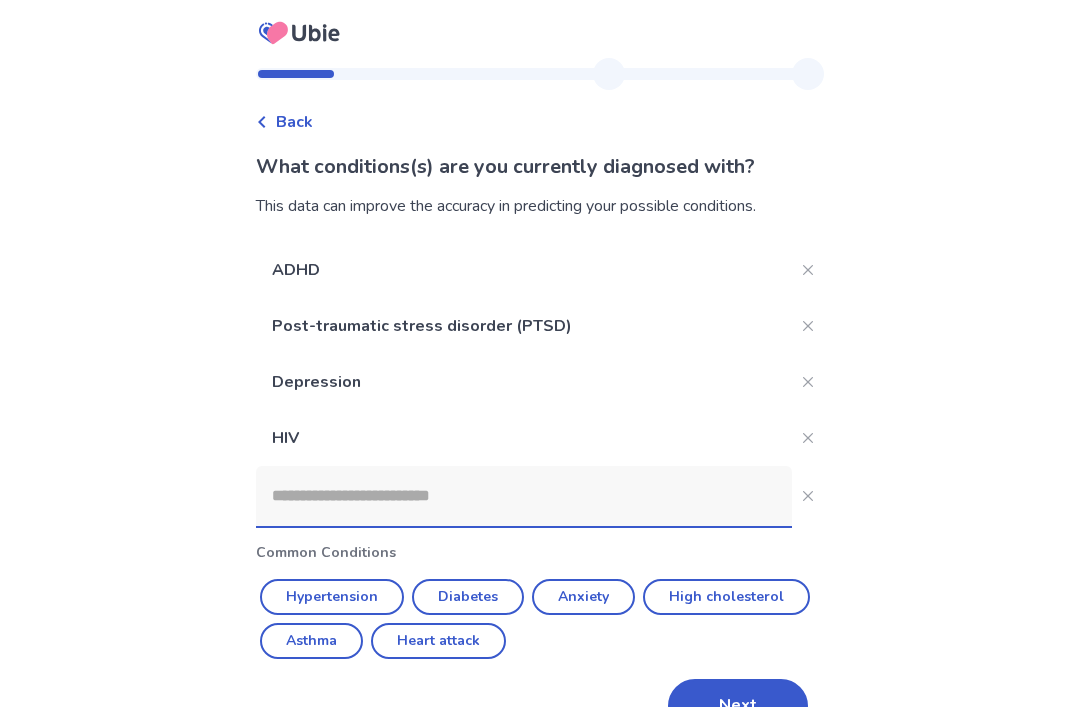 click at bounding box center [524, 496] 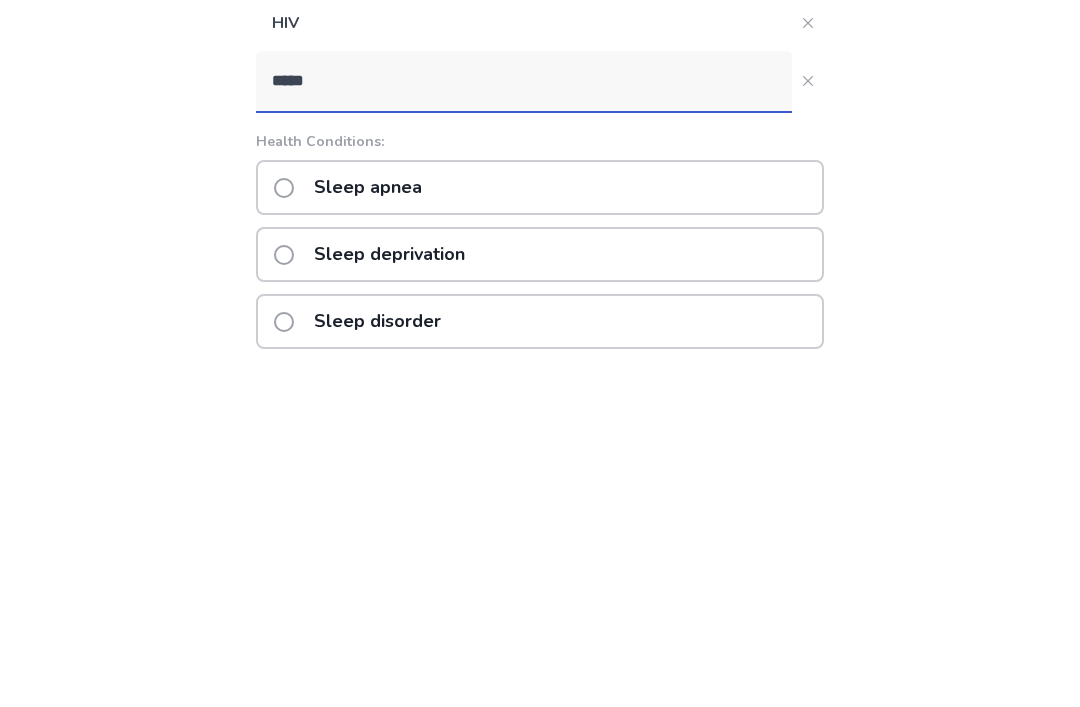 type on "*****" 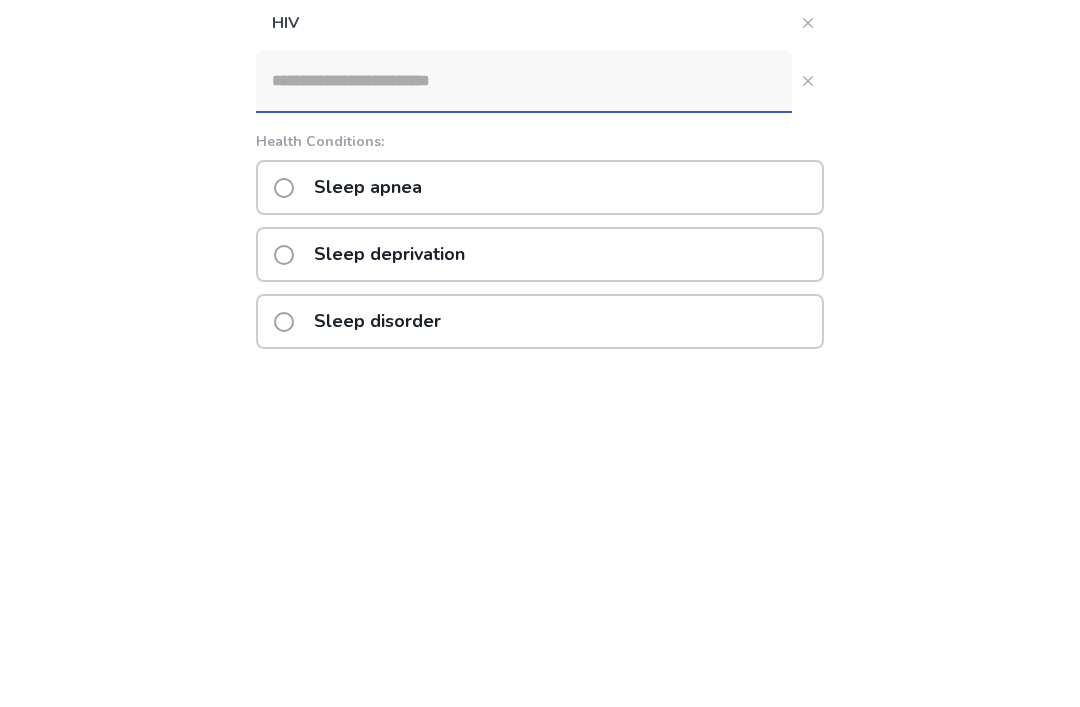 scroll, scrollTop: 42, scrollLeft: 0, axis: vertical 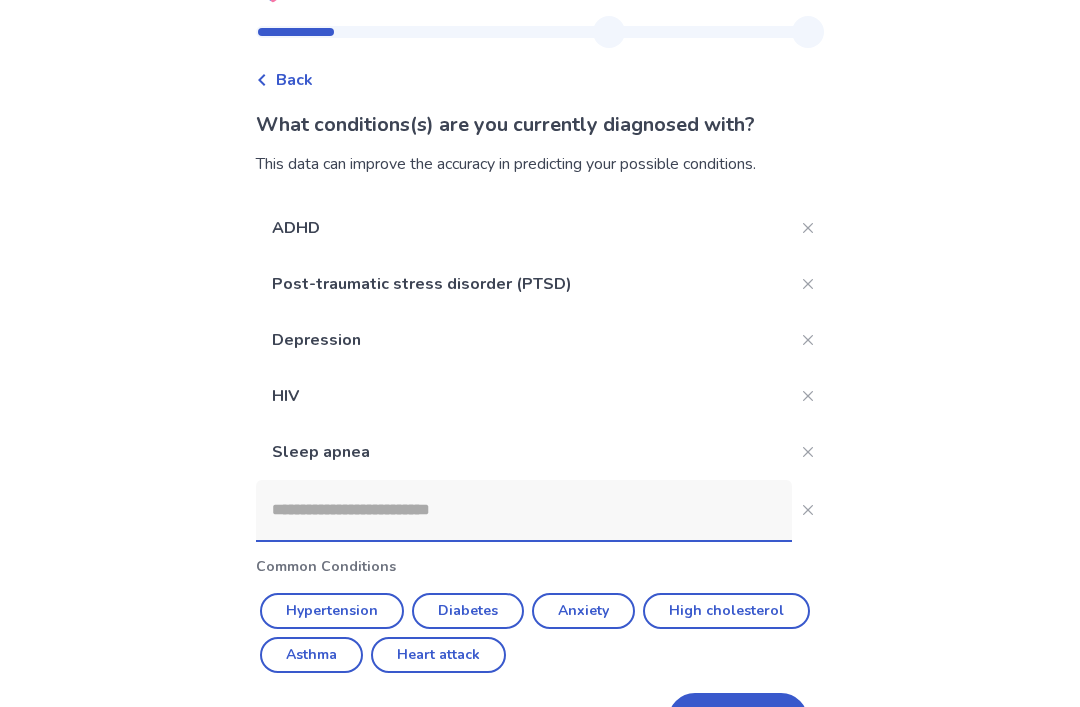 click at bounding box center (524, 510) 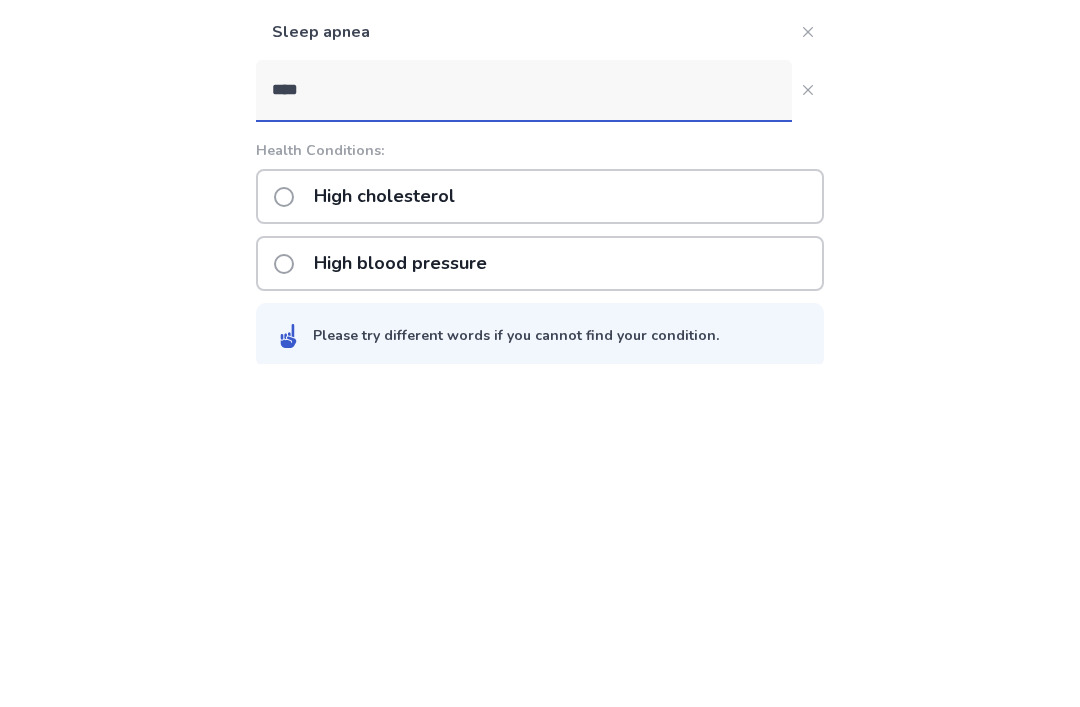 type on "****" 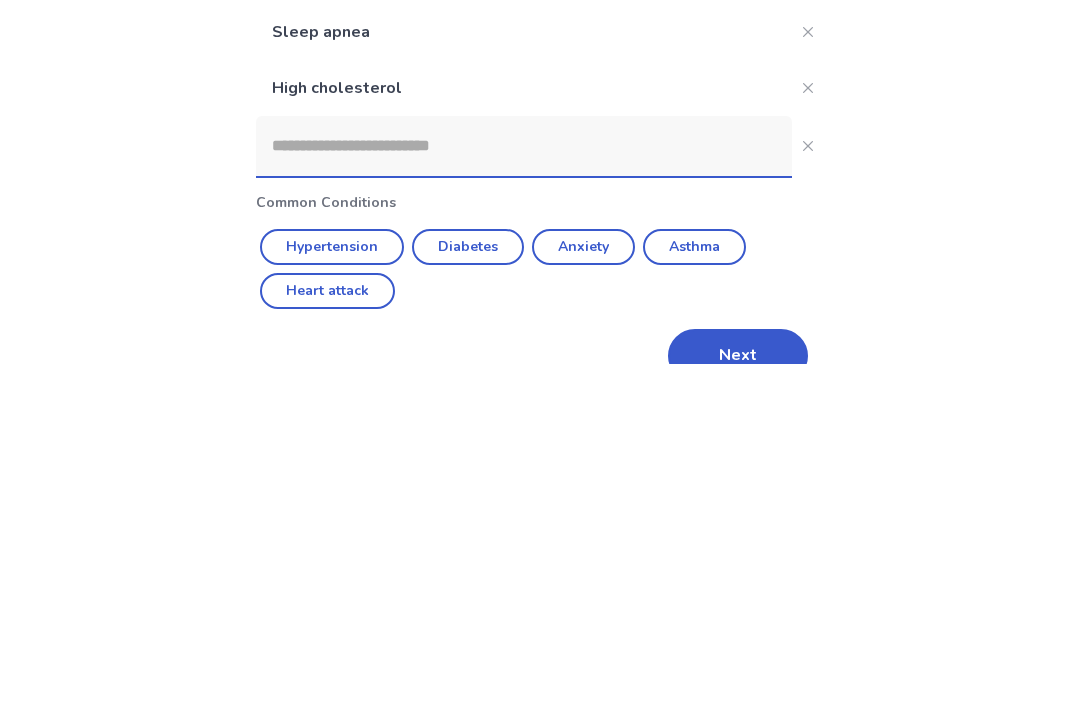 scroll, scrollTop: 98, scrollLeft: 0, axis: vertical 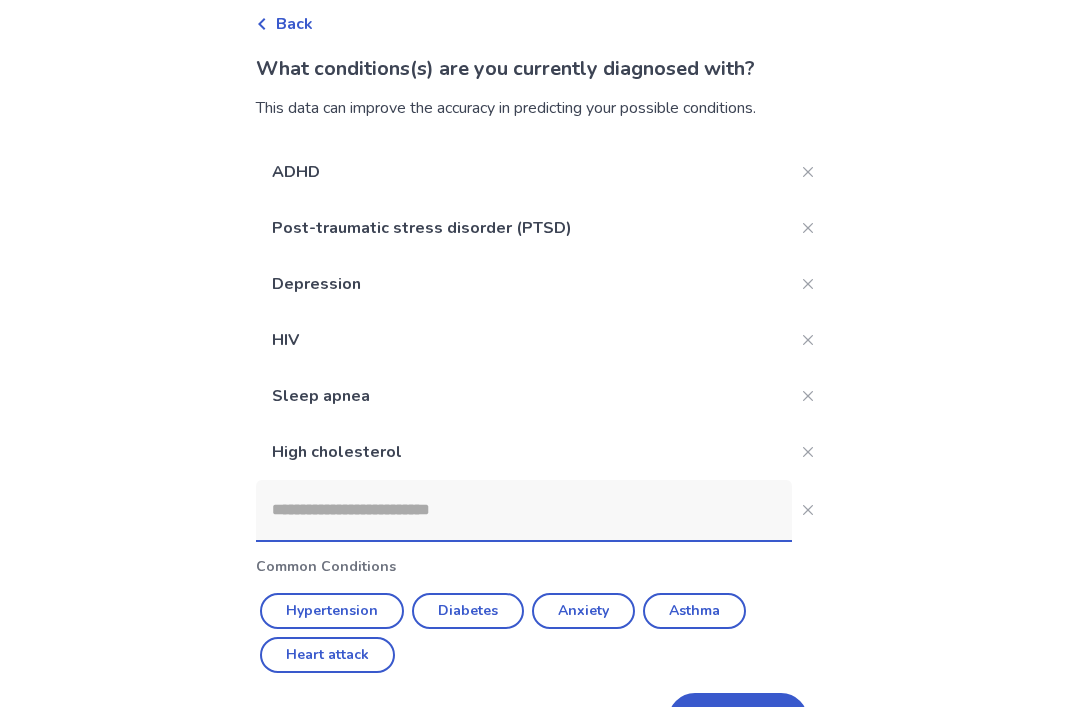 click on "Next" at bounding box center (738, 720) 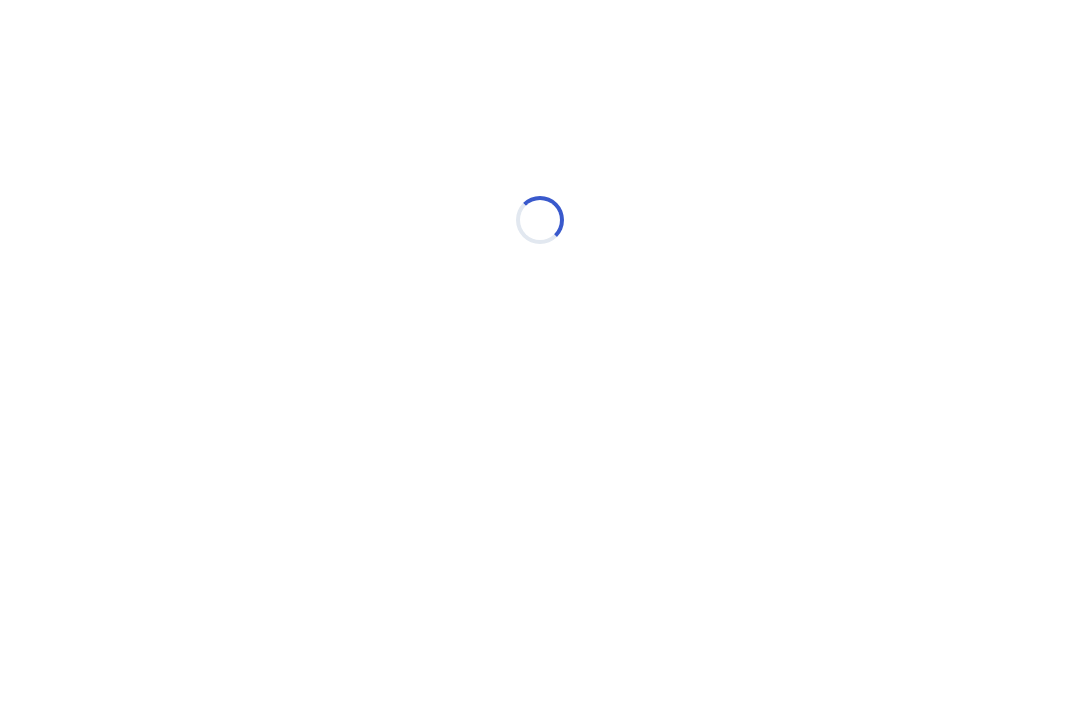 scroll, scrollTop: 0, scrollLeft: 0, axis: both 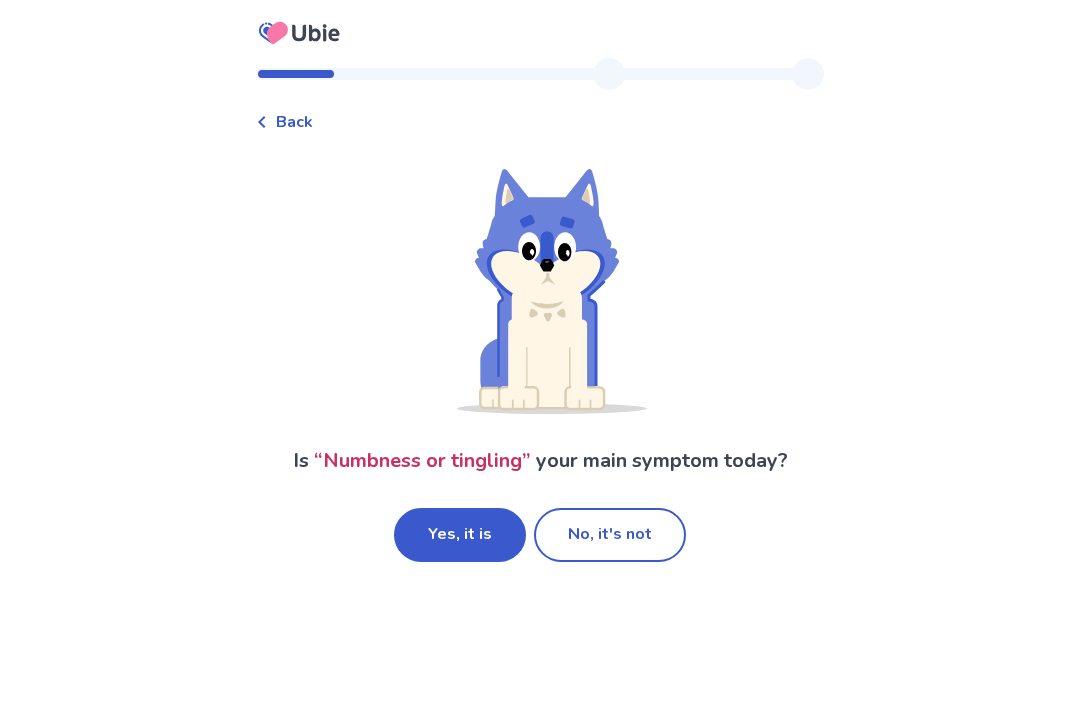 click on "Yes, it is" at bounding box center (460, 535) 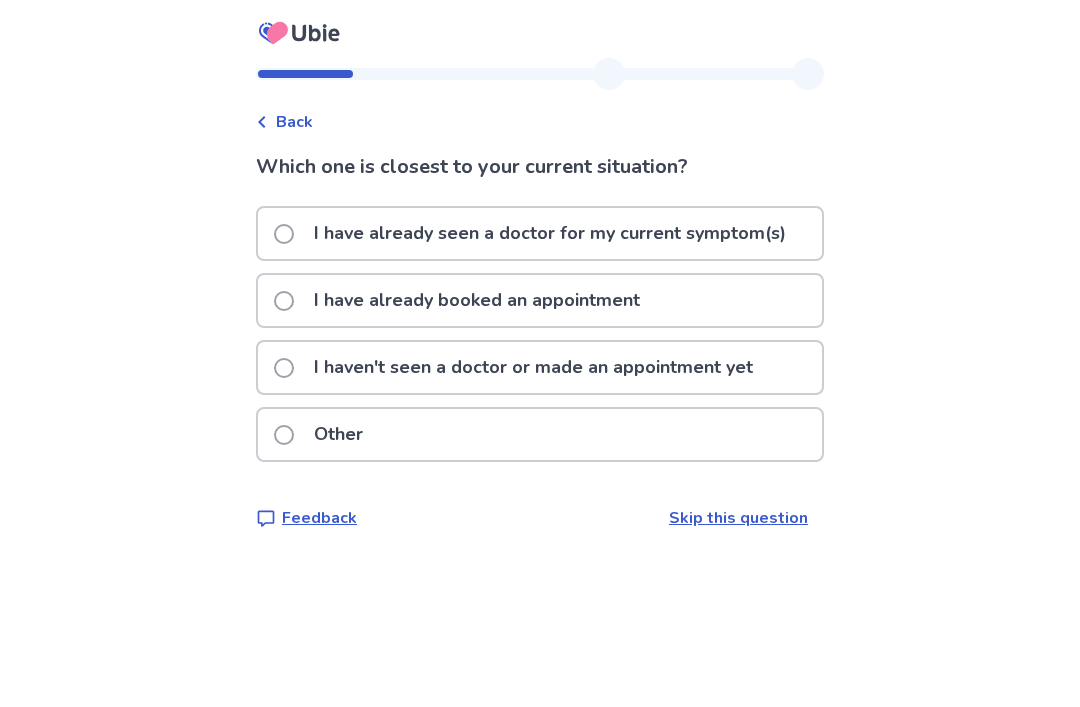 click on "I have already seen a doctor for my current symptom(s)" at bounding box center (536, 233) 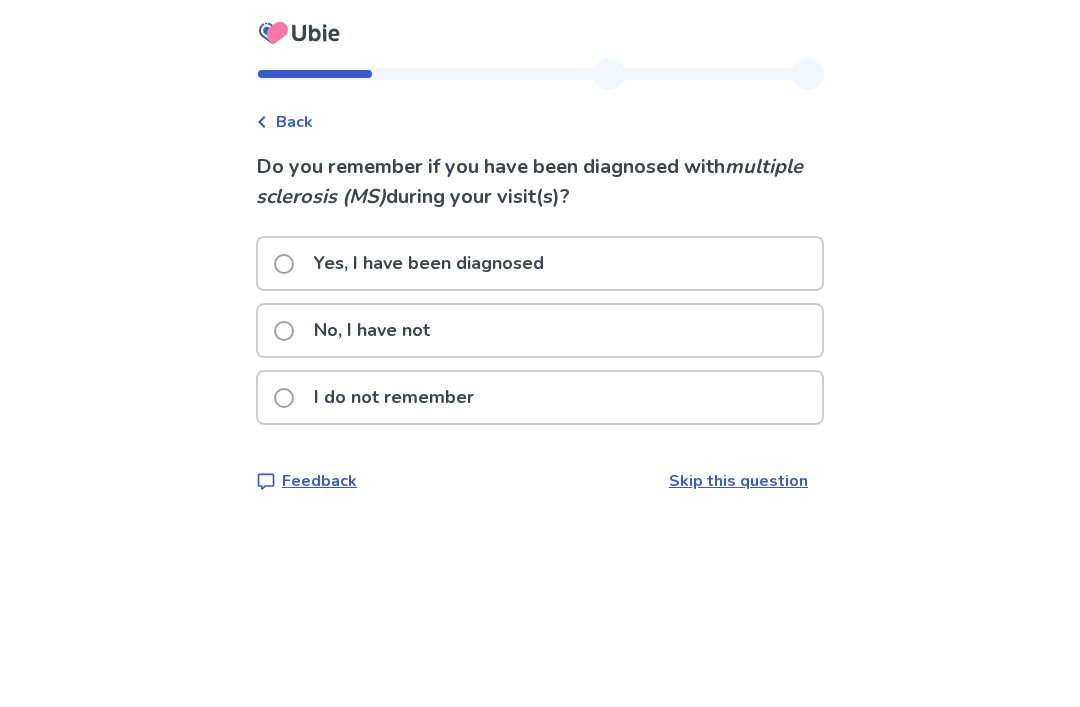 click at bounding box center (284, 331) 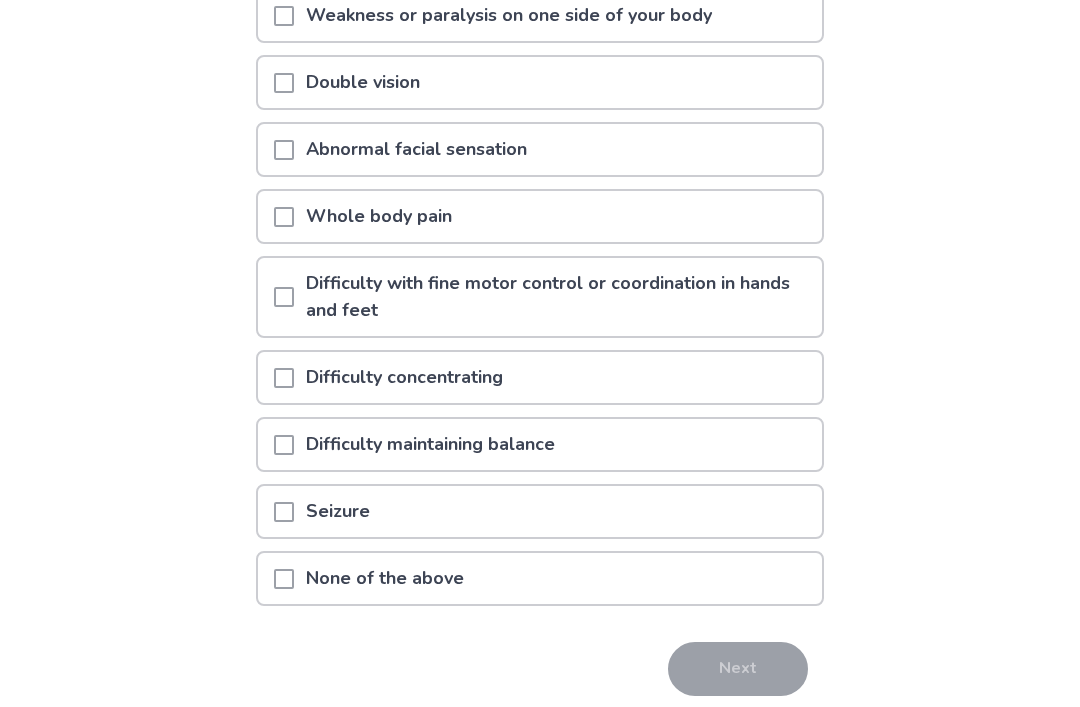 scroll, scrollTop: 361, scrollLeft: 0, axis: vertical 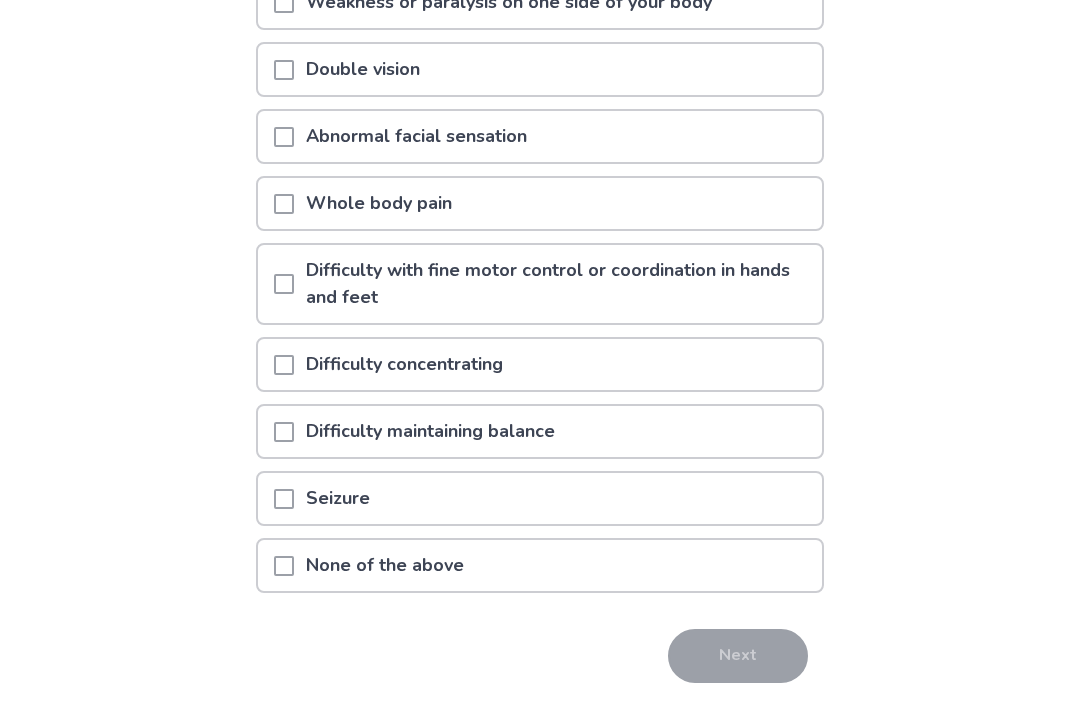click at bounding box center [284, 365] 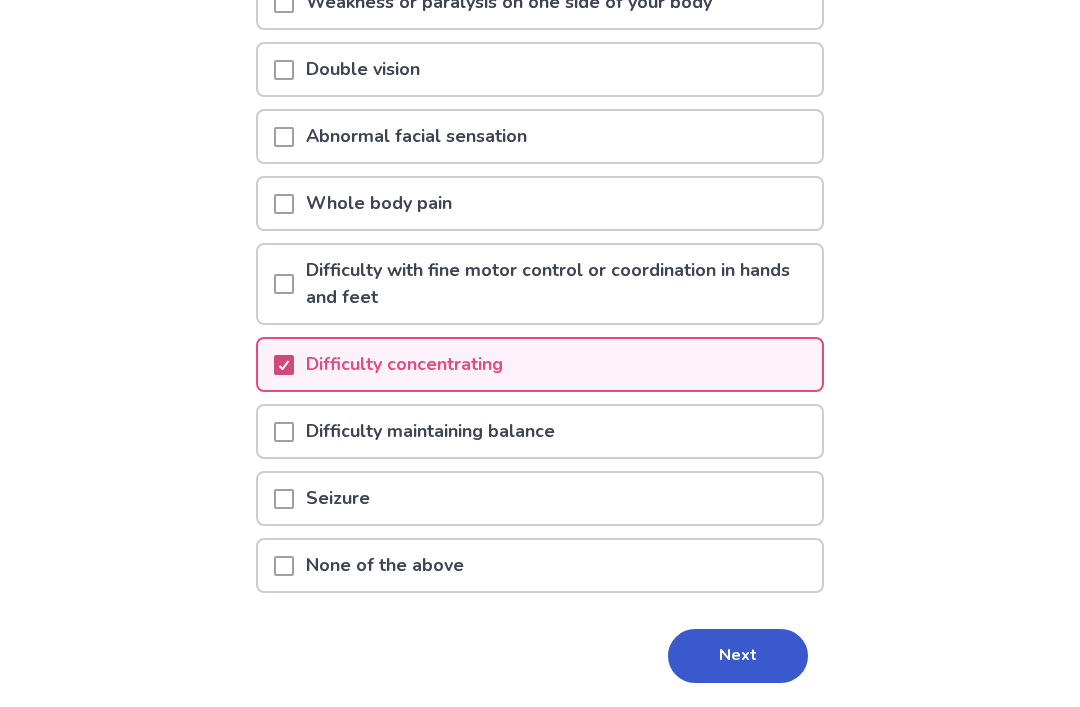 click on "Next" at bounding box center (738, 656) 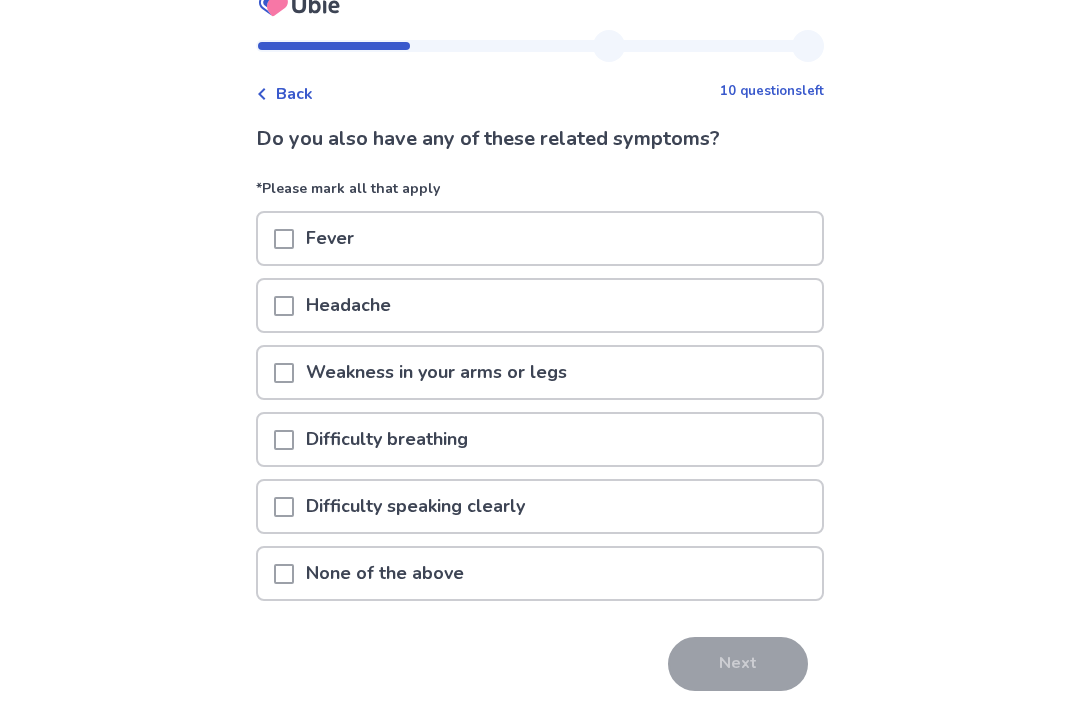 scroll, scrollTop: 36, scrollLeft: 0, axis: vertical 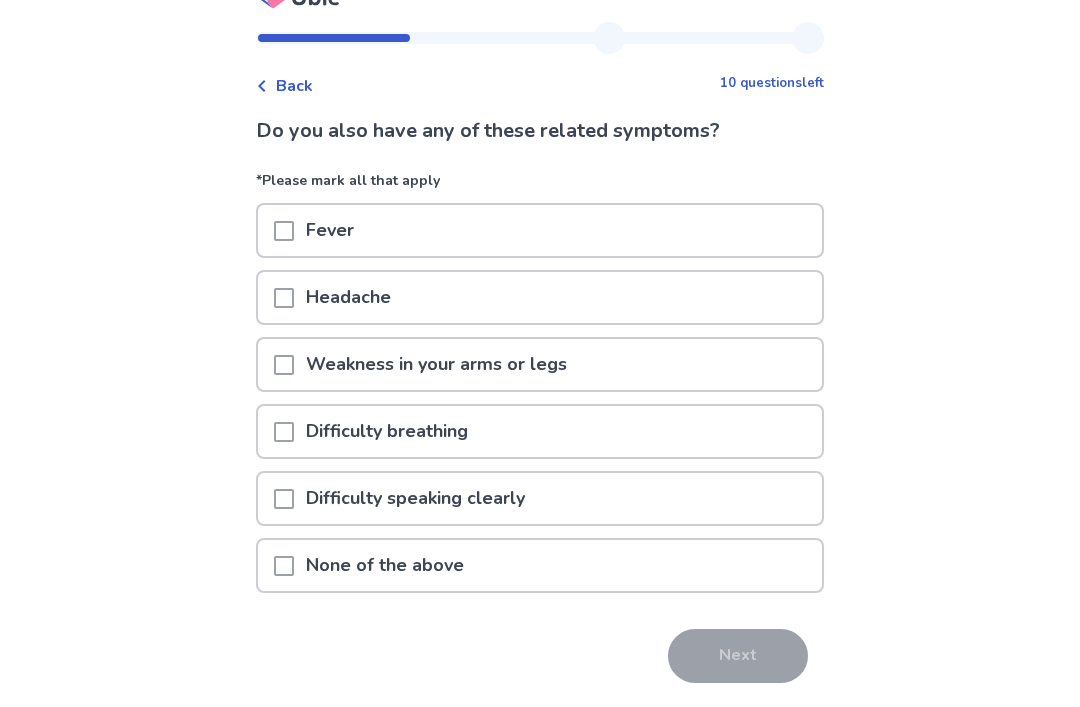 click at bounding box center [284, 365] 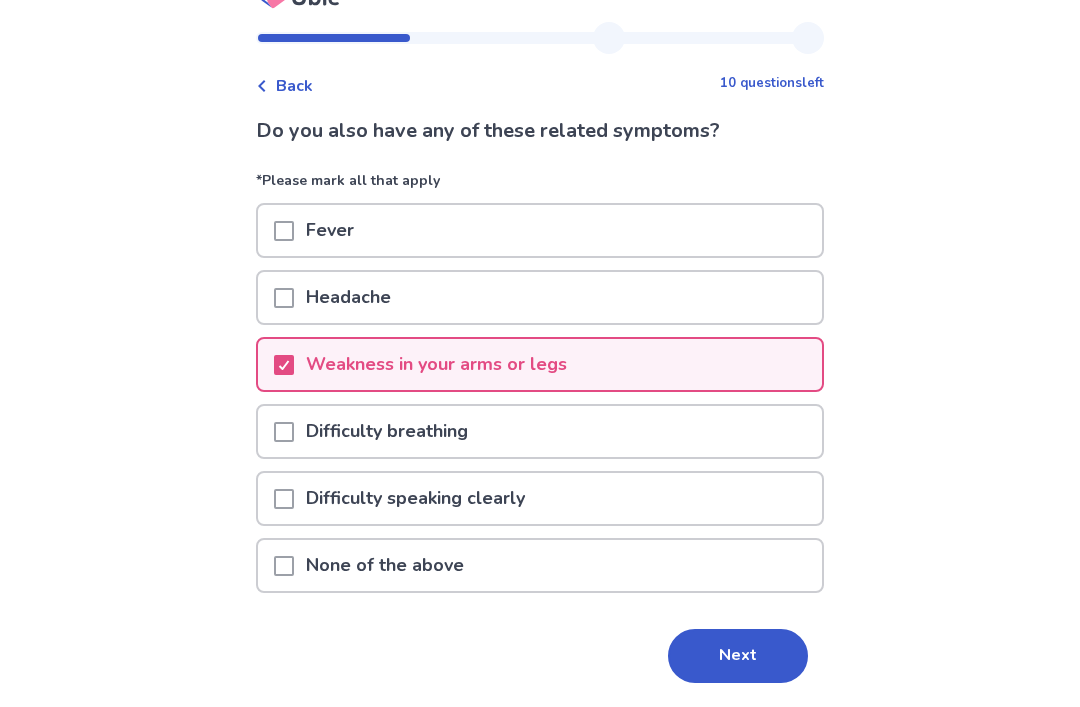 click at bounding box center [284, 298] 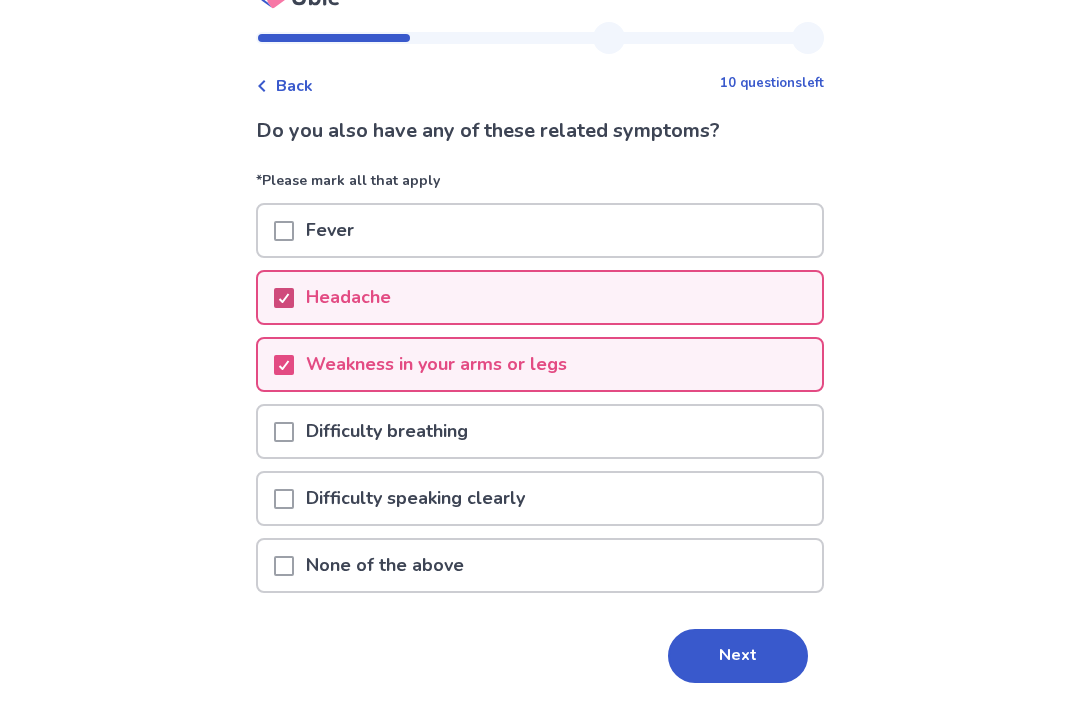 click on "Next" at bounding box center [738, 656] 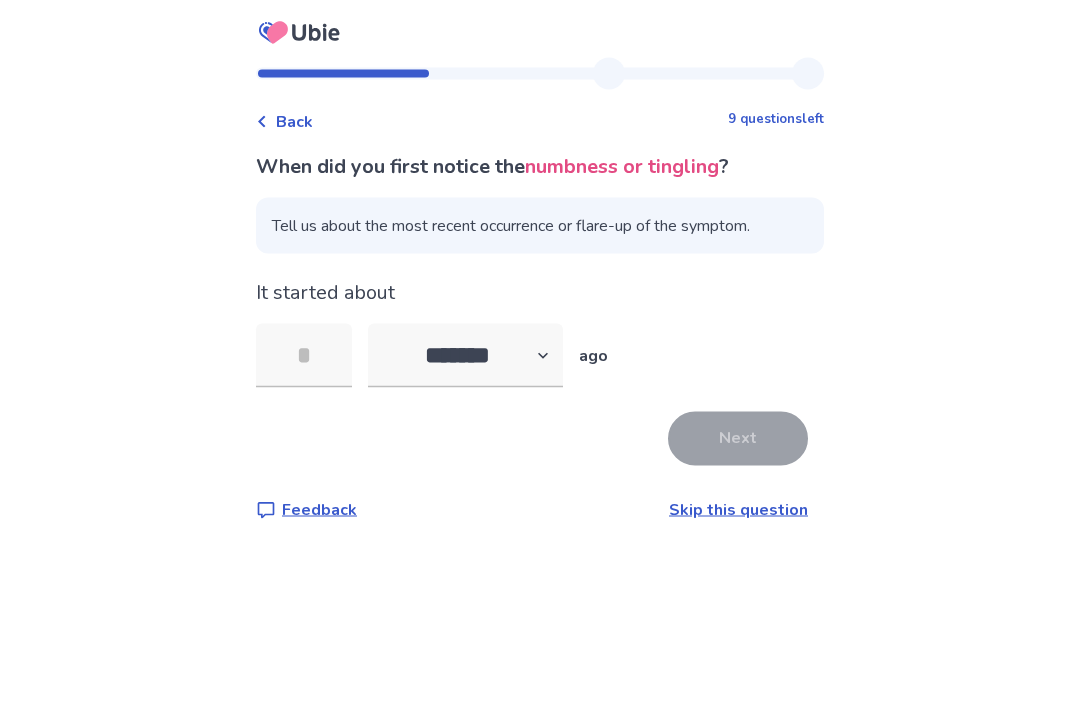 scroll, scrollTop: 29, scrollLeft: 0, axis: vertical 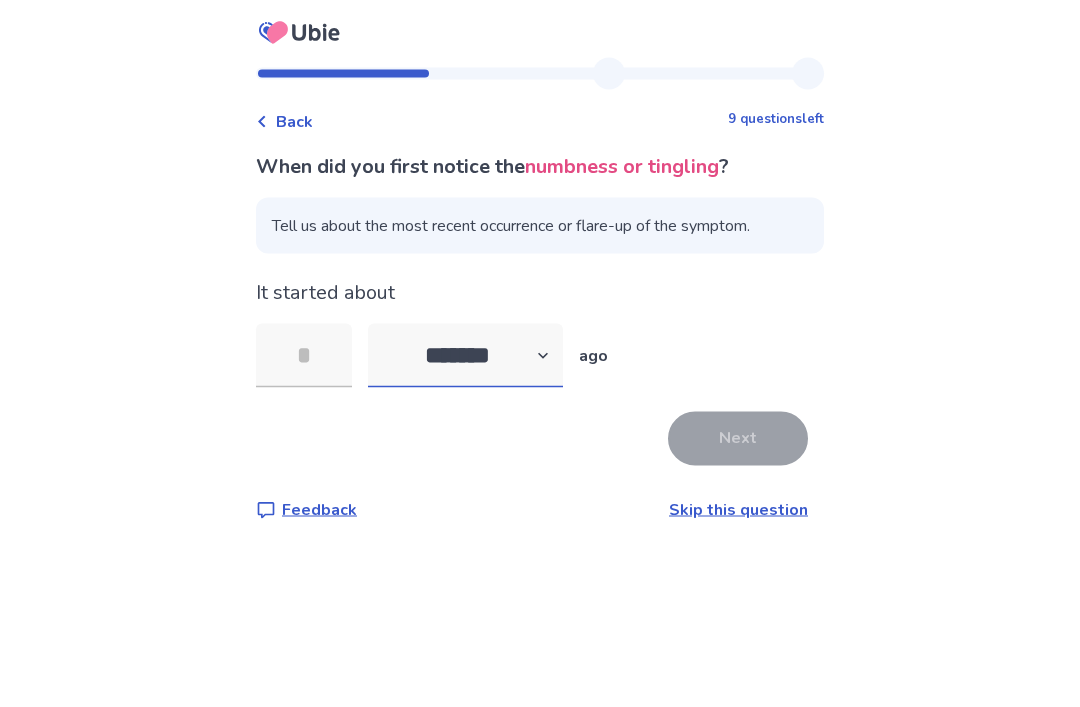 click on "******* ****** ******* ******** *******" at bounding box center (465, 356) 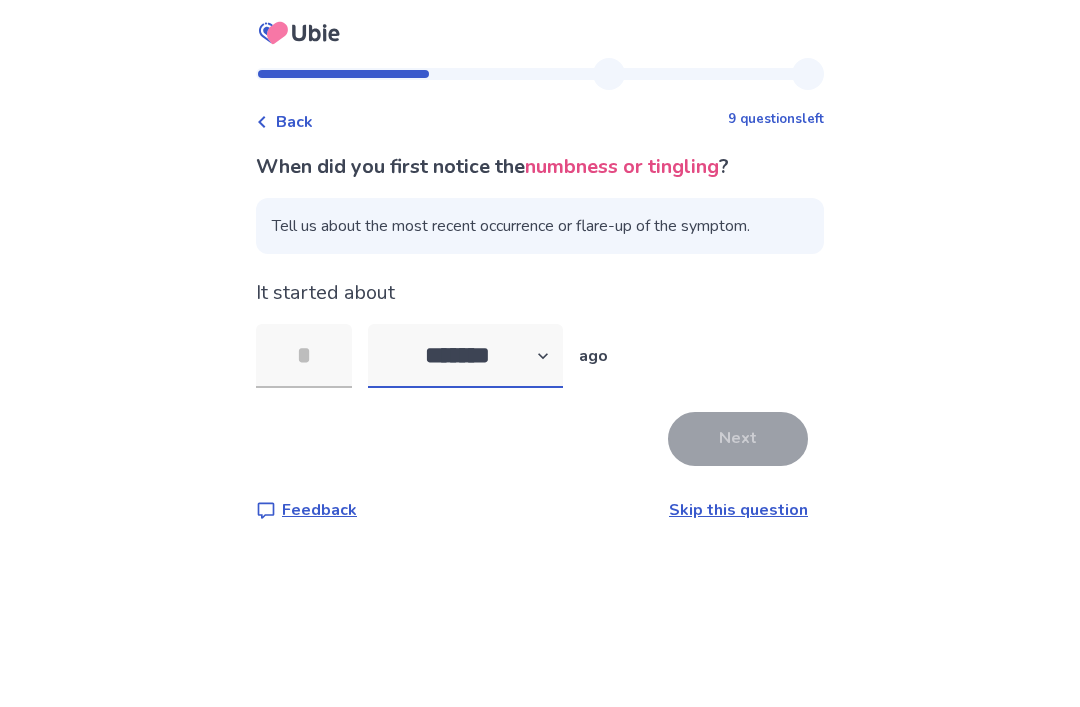 select on "*" 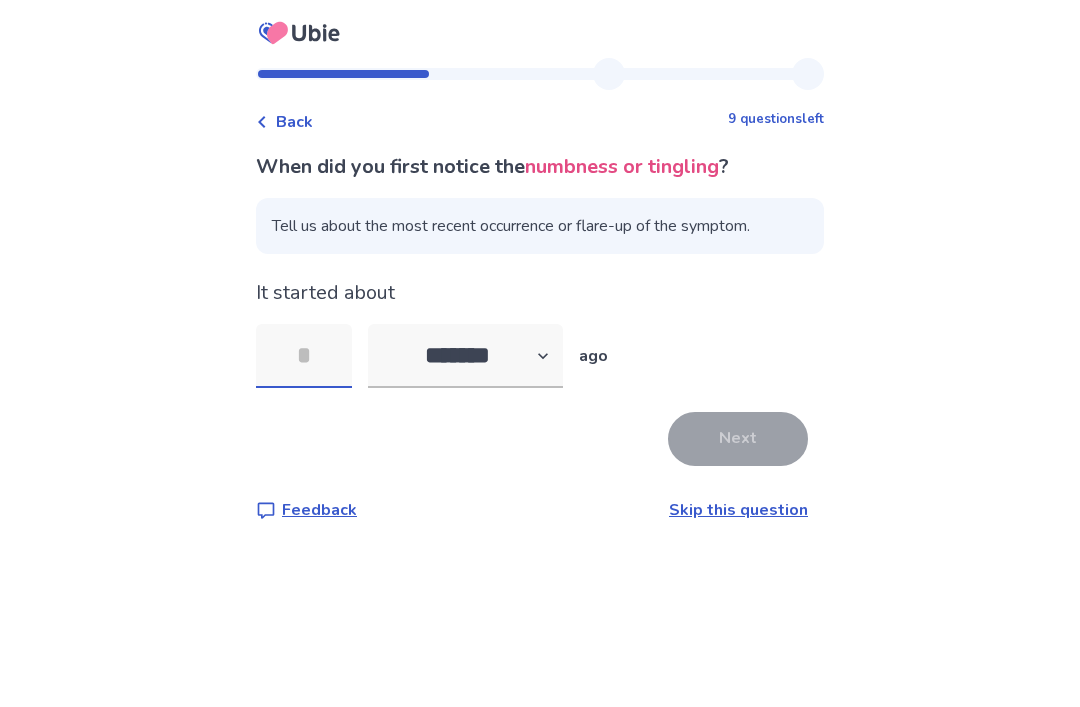 click at bounding box center [304, 356] 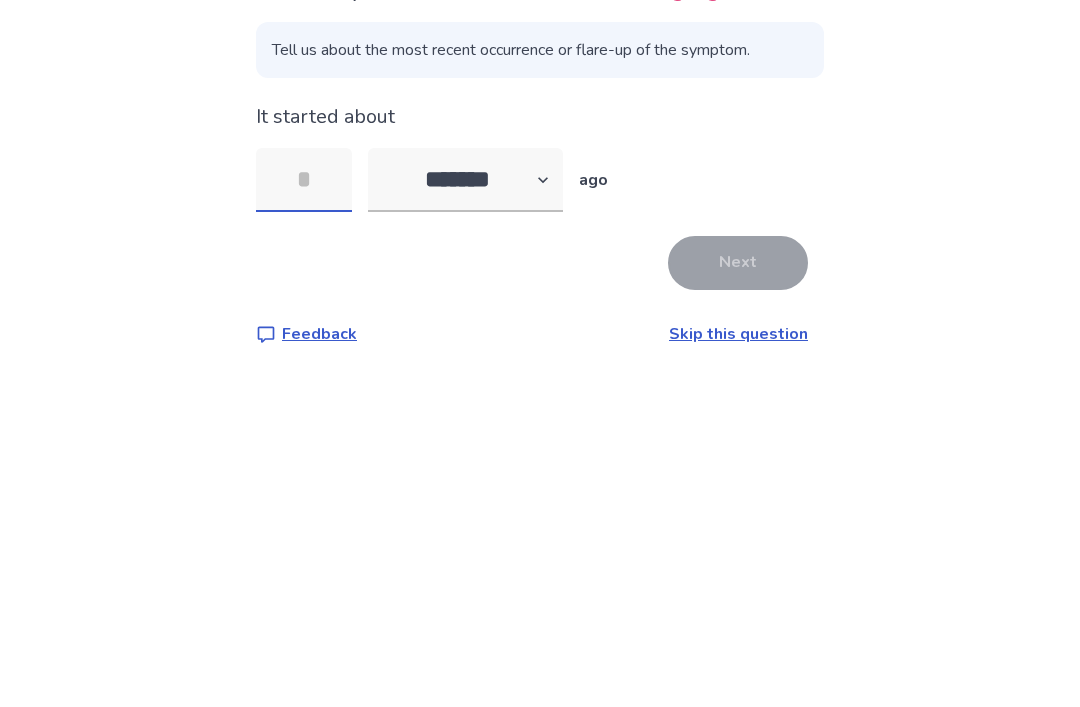 type on "*" 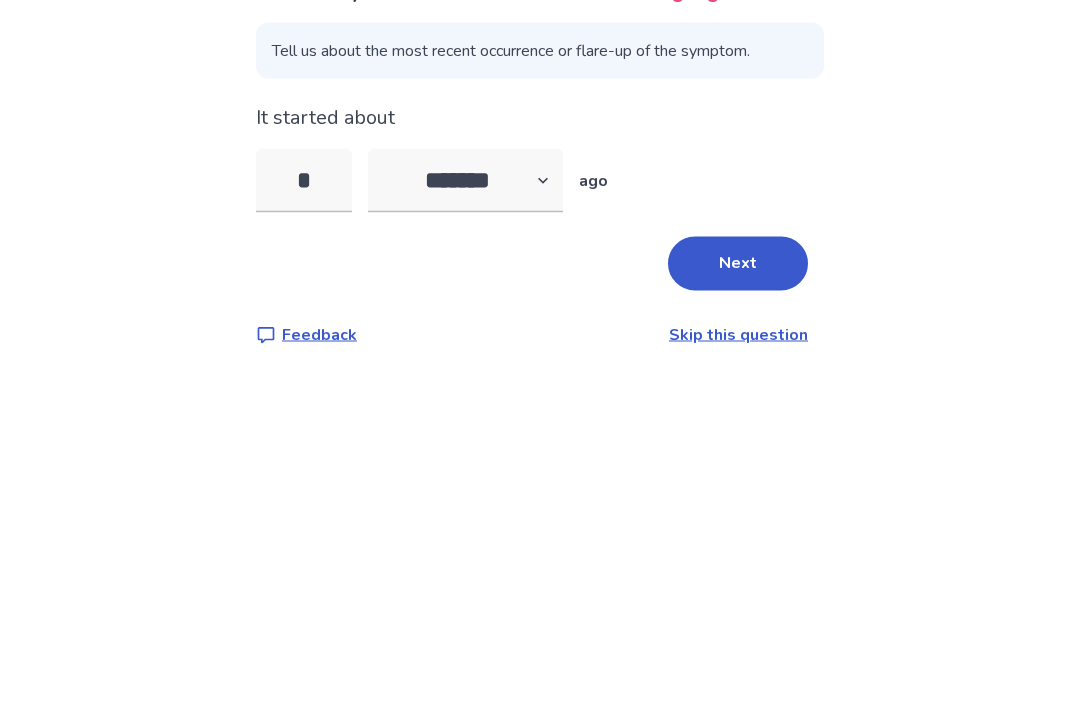 click on "Next" at bounding box center (738, 439) 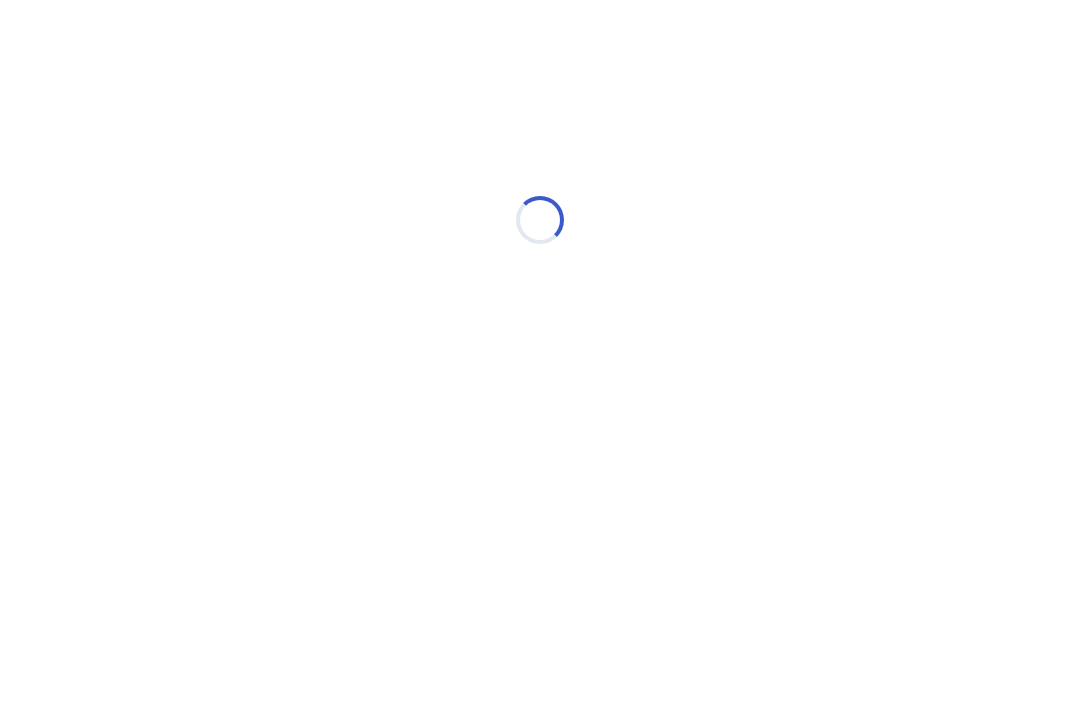 select on "*" 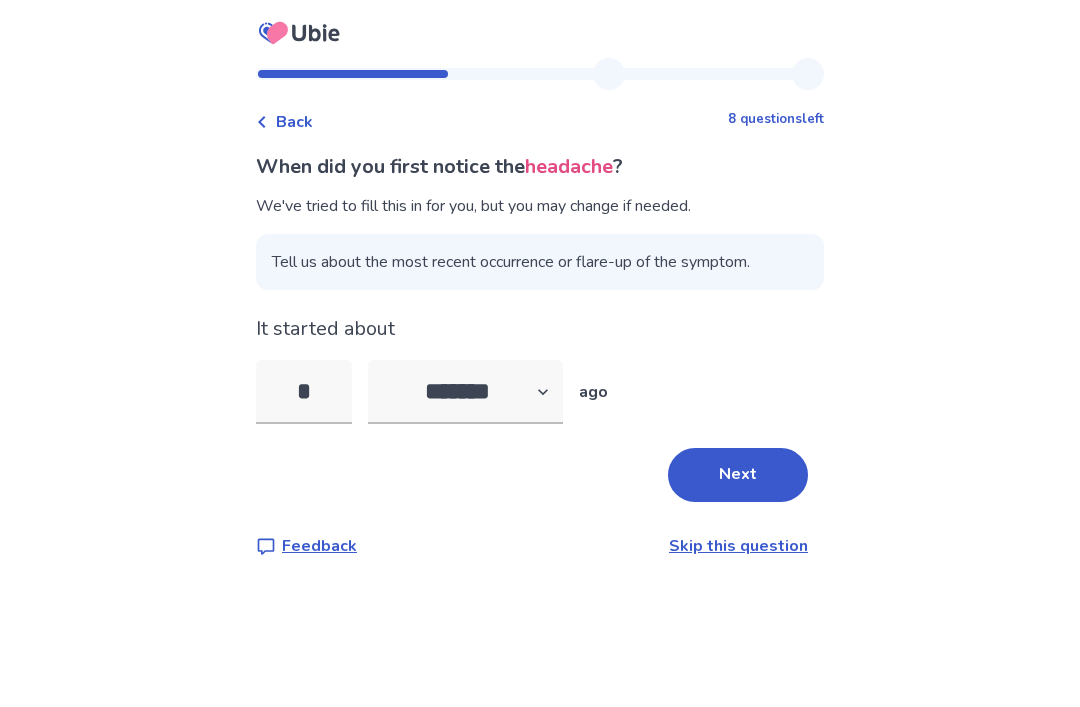 click on "*" at bounding box center (304, 392) 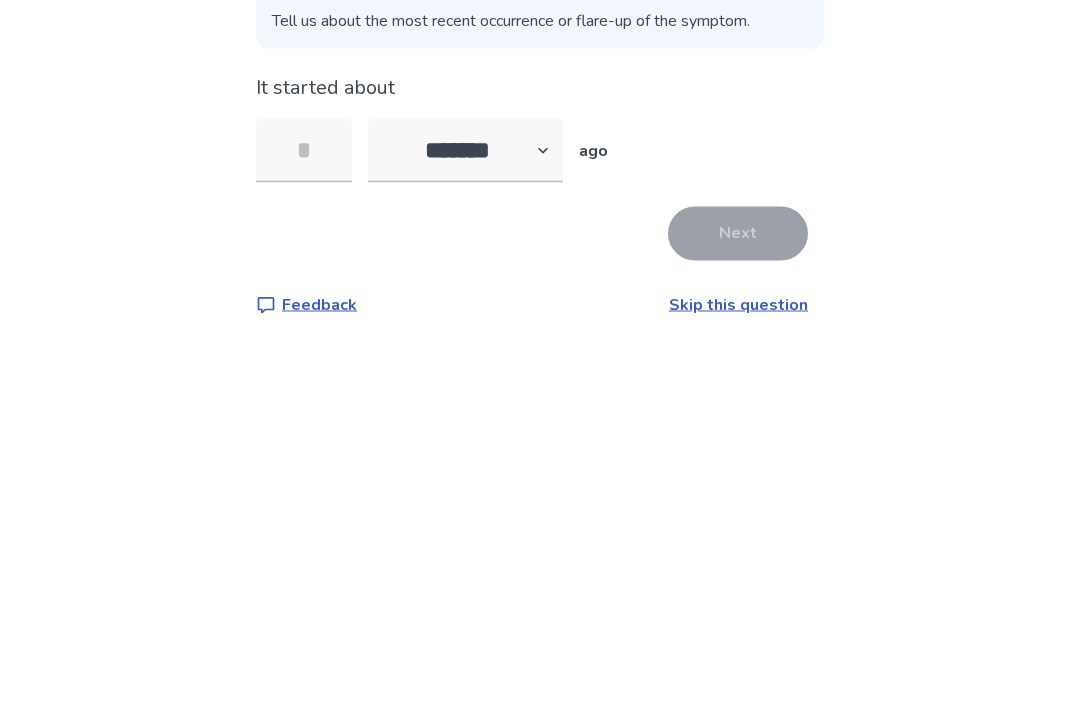 type 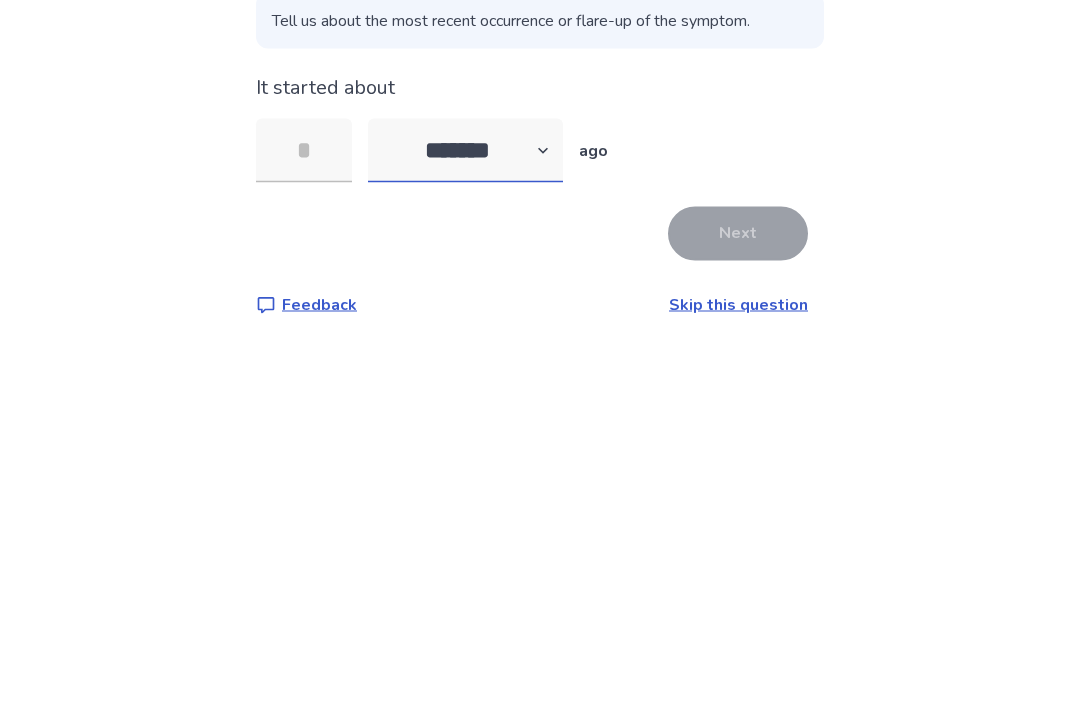 click on "******* ****** ******* ******** *******" at bounding box center [465, 392] 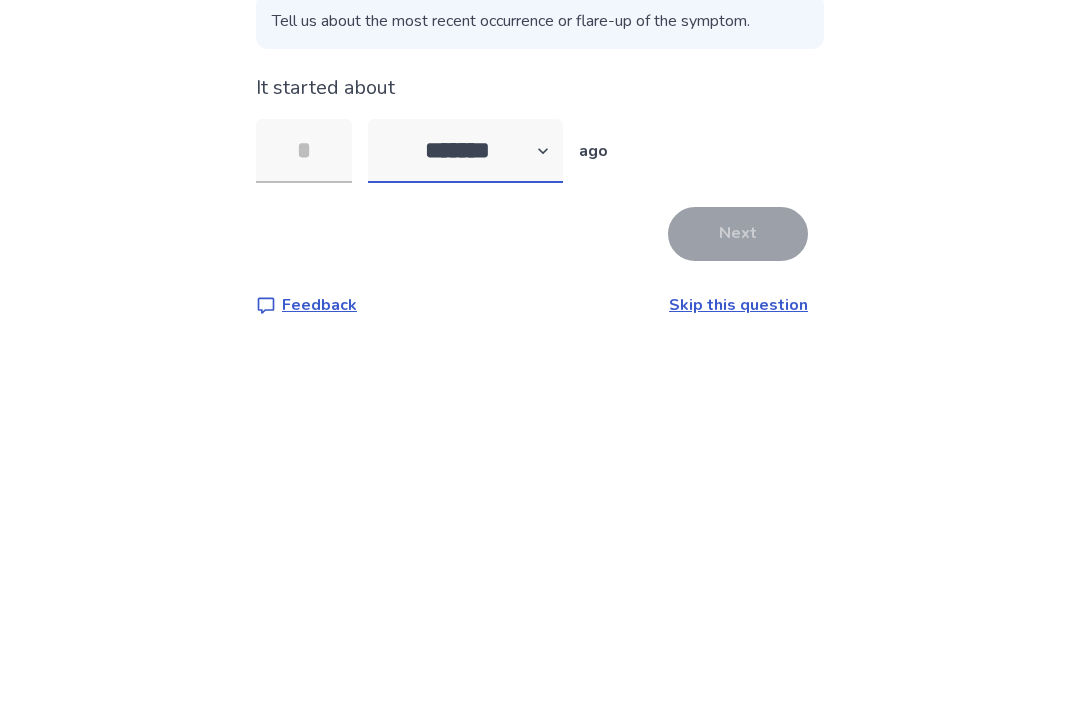 scroll, scrollTop: 64, scrollLeft: 0, axis: vertical 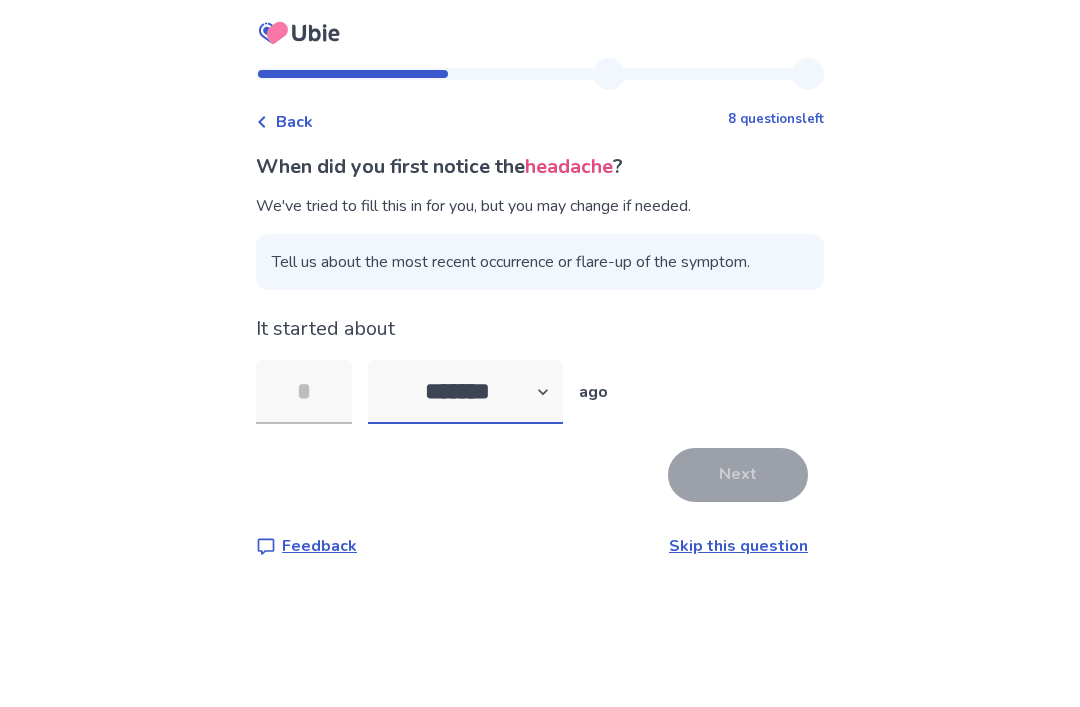 select on "*" 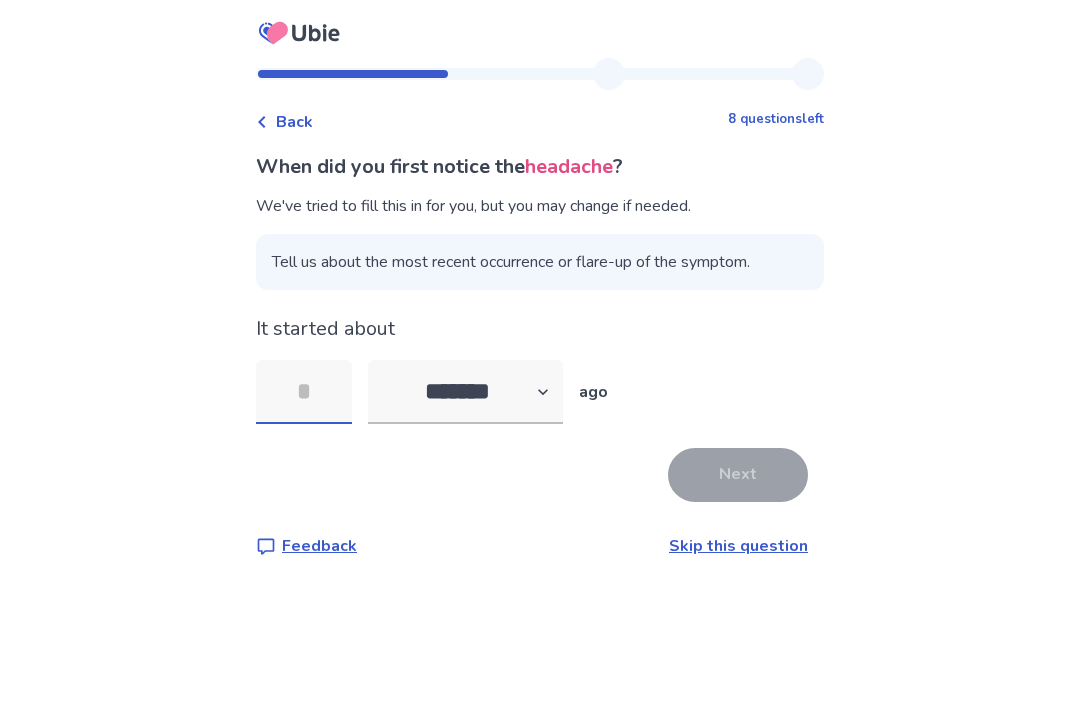 click at bounding box center [304, 392] 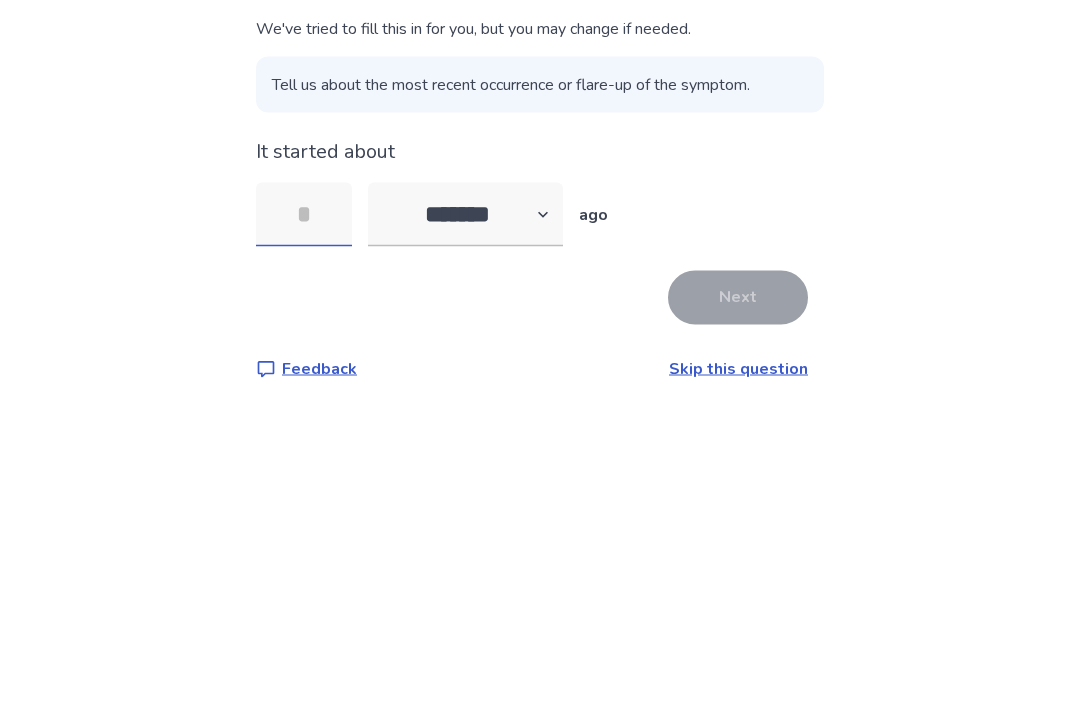 type on "*" 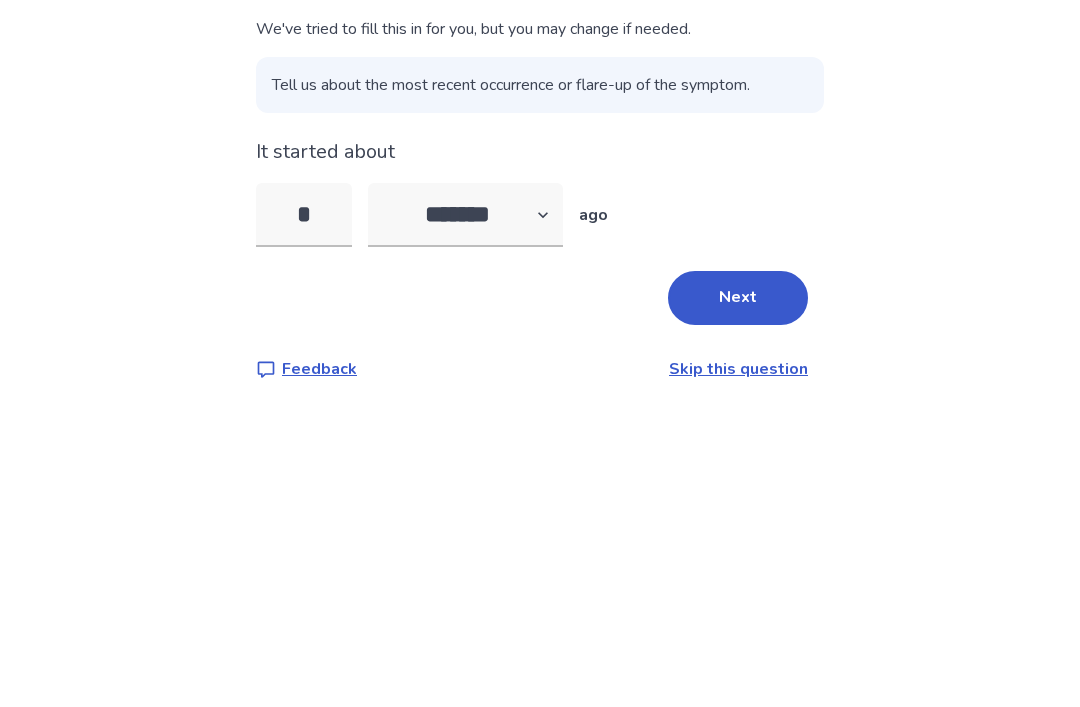 click on "Next" at bounding box center (738, 475) 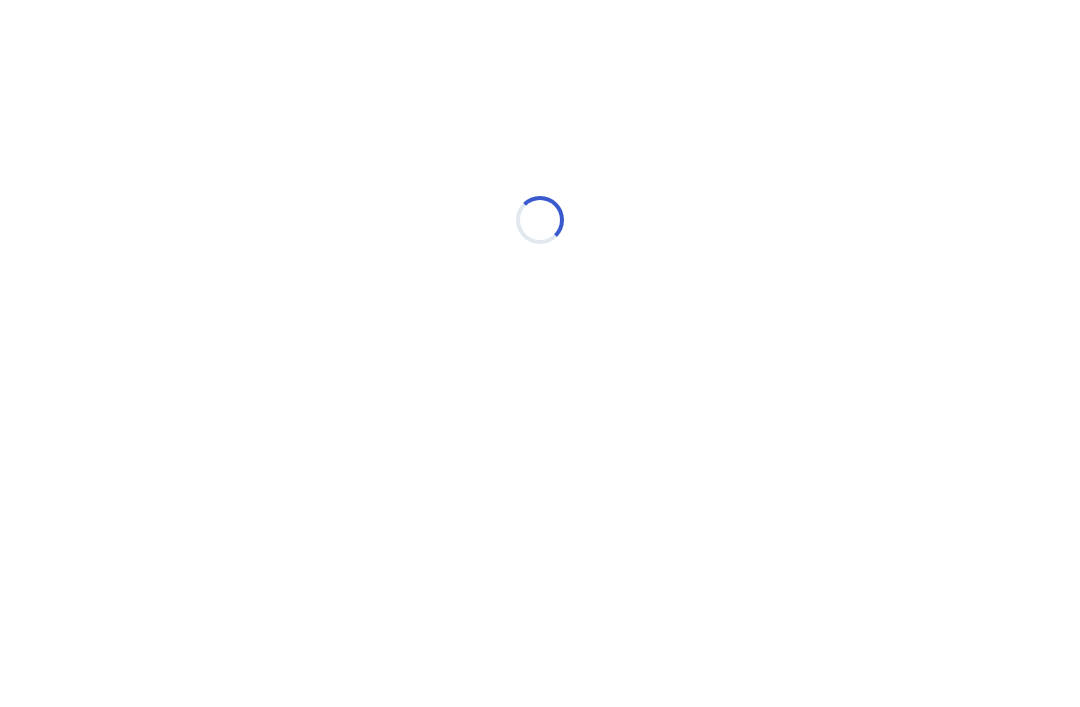 select on "*" 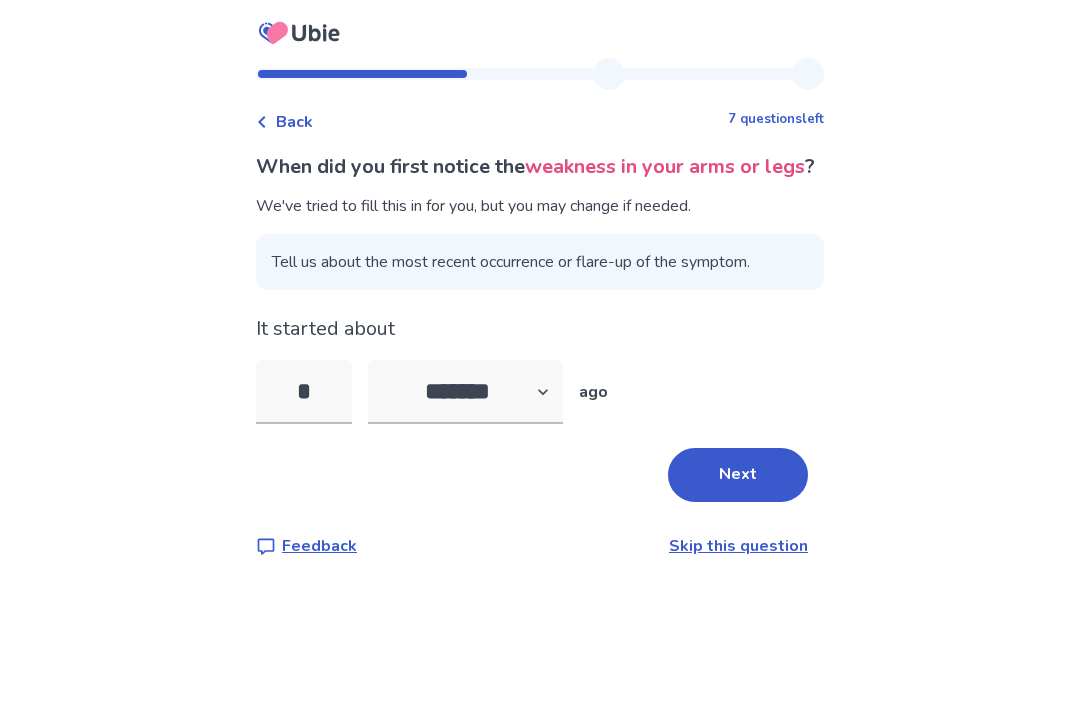 click on "*" at bounding box center (304, 392) 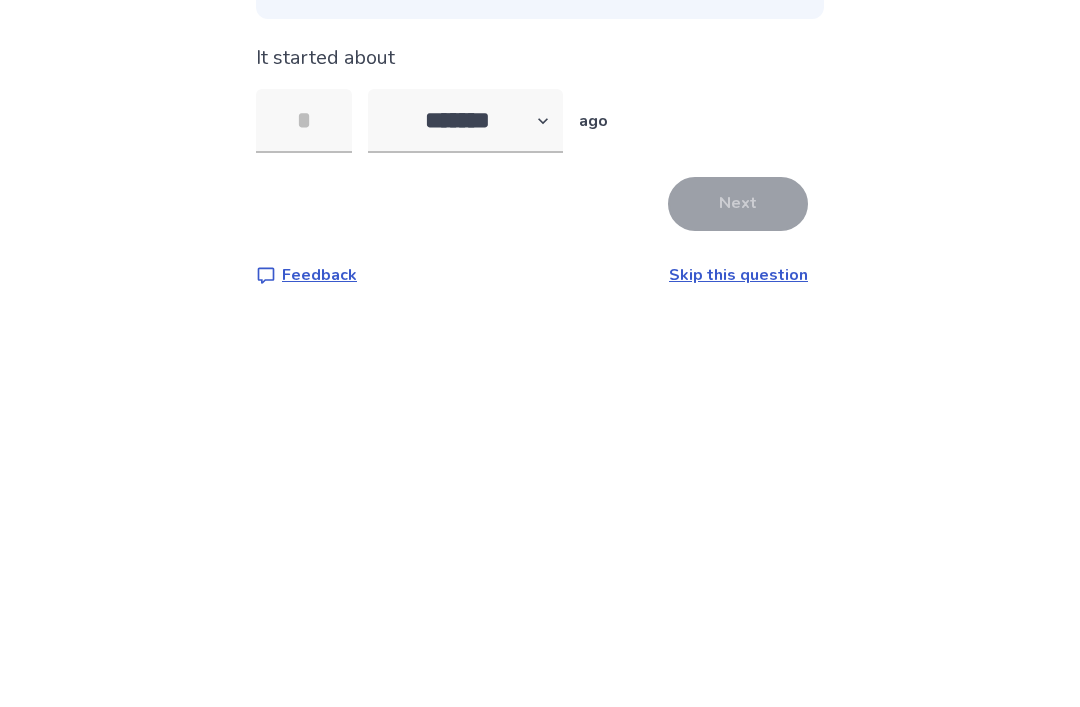type on "*" 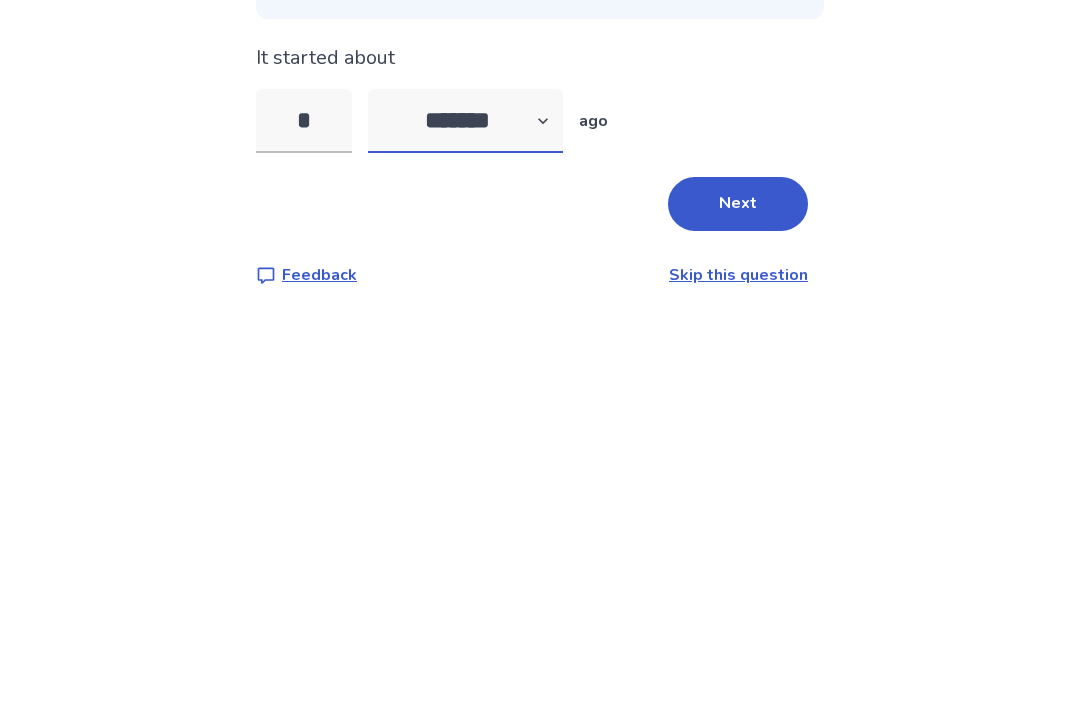 click on "******* ****** ******* ******** *******" at bounding box center (465, 392) 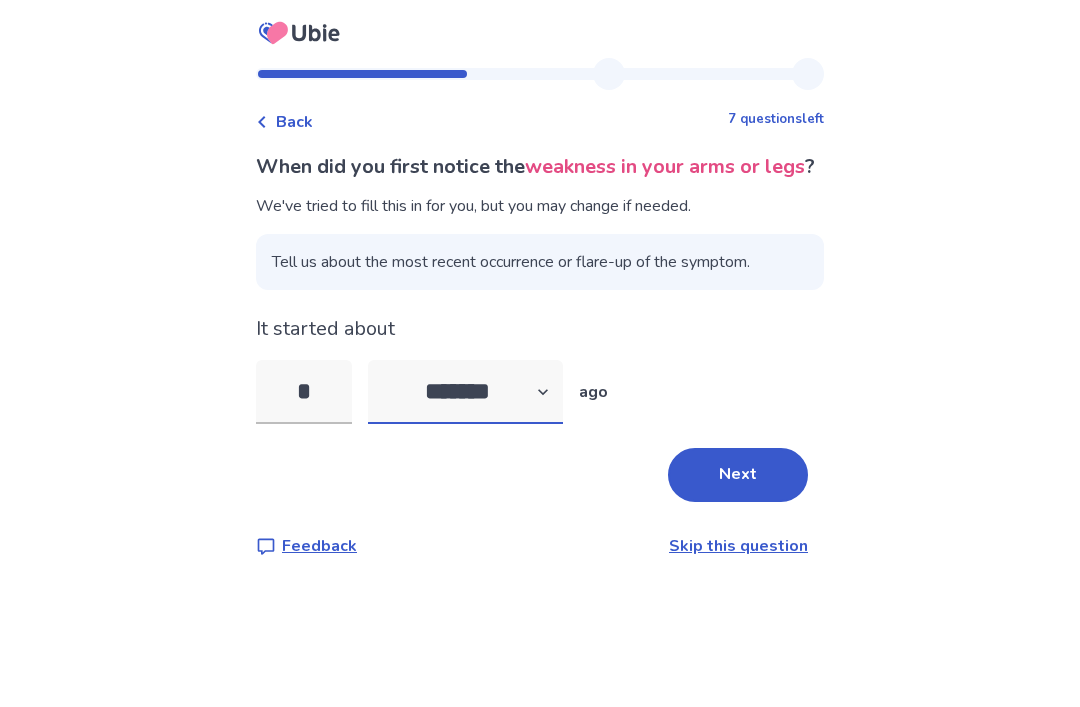 select on "*" 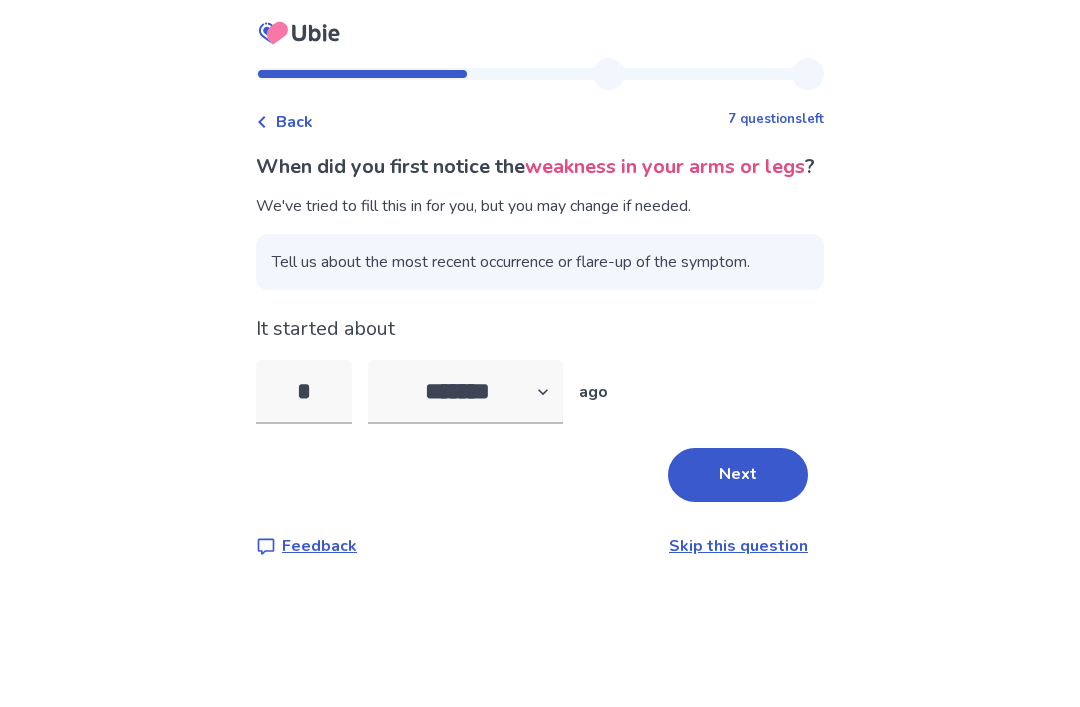 click on "Next" at bounding box center [738, 475] 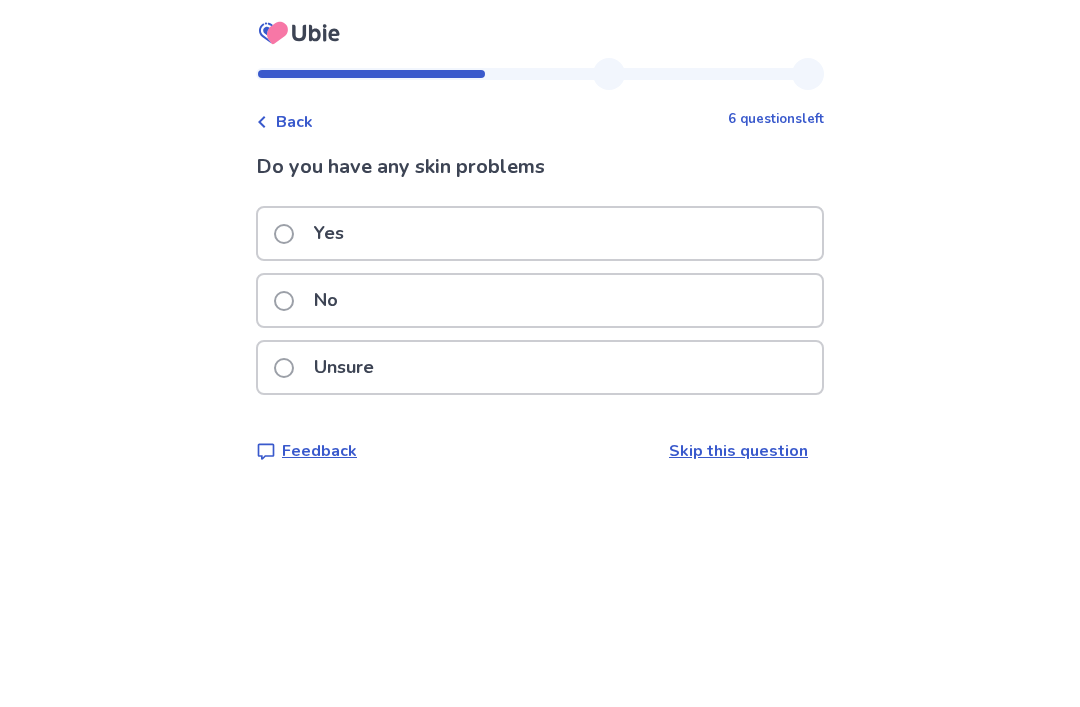 click at bounding box center (284, 234) 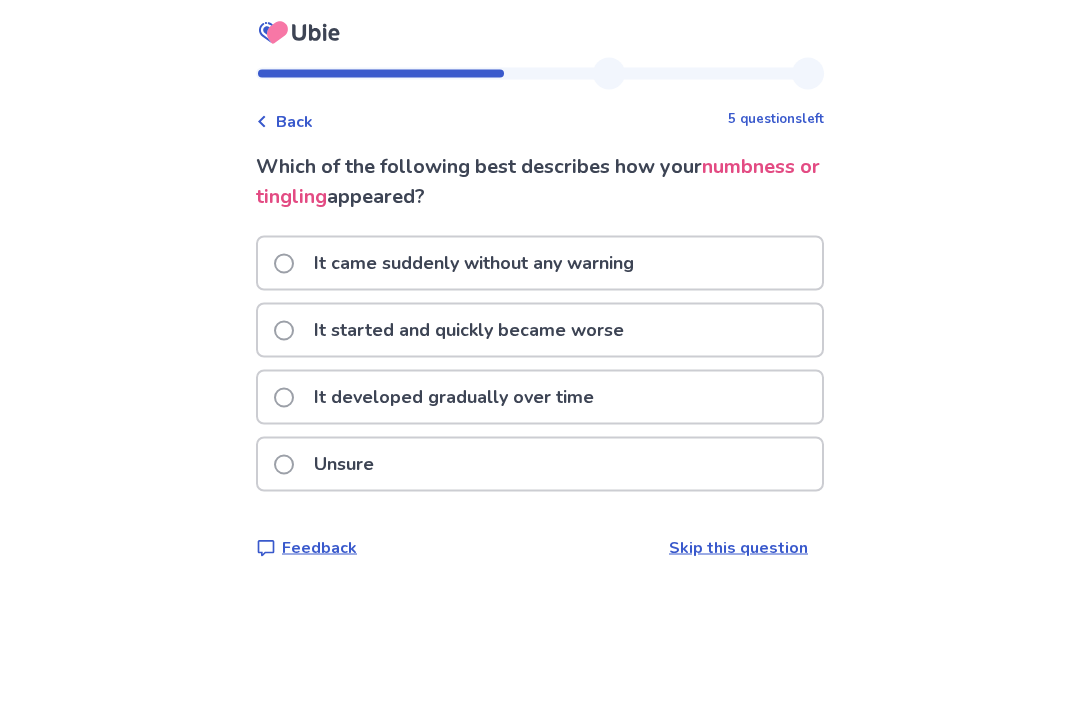 scroll, scrollTop: 64, scrollLeft: 0, axis: vertical 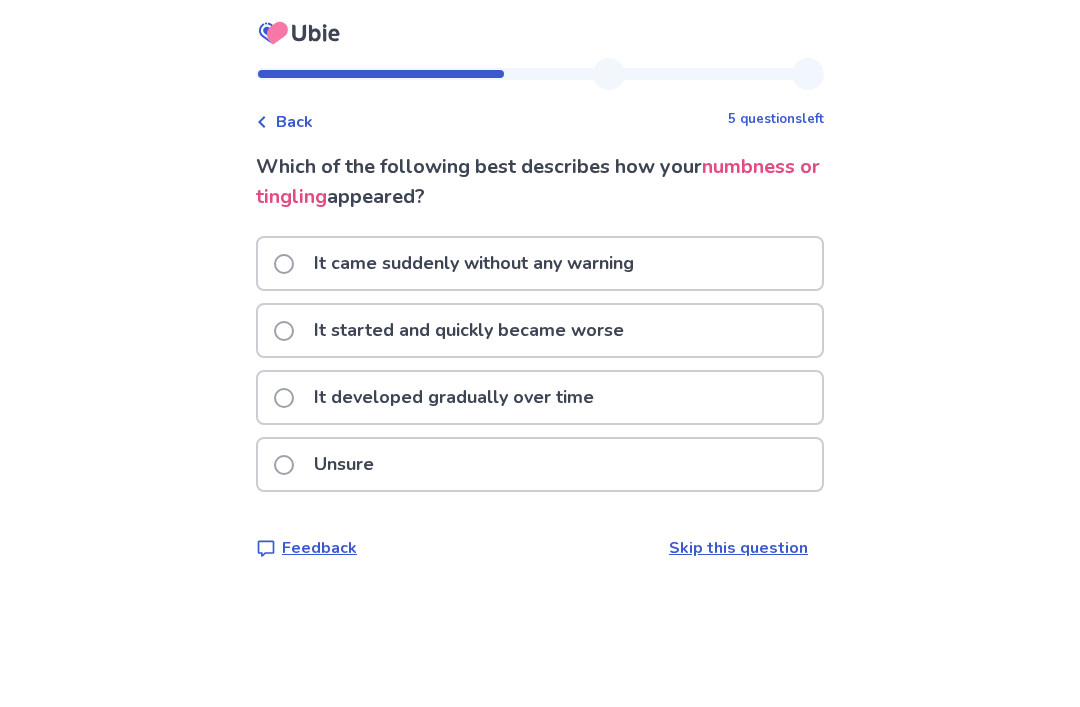 click at bounding box center [284, 398] 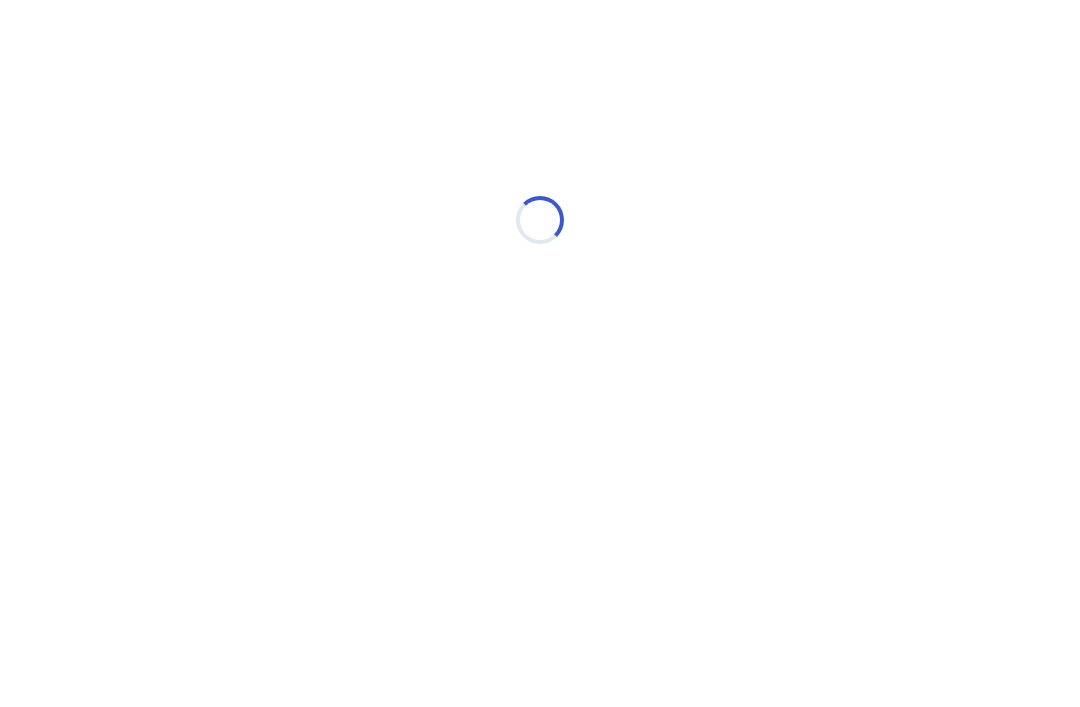 scroll, scrollTop: 0, scrollLeft: 0, axis: both 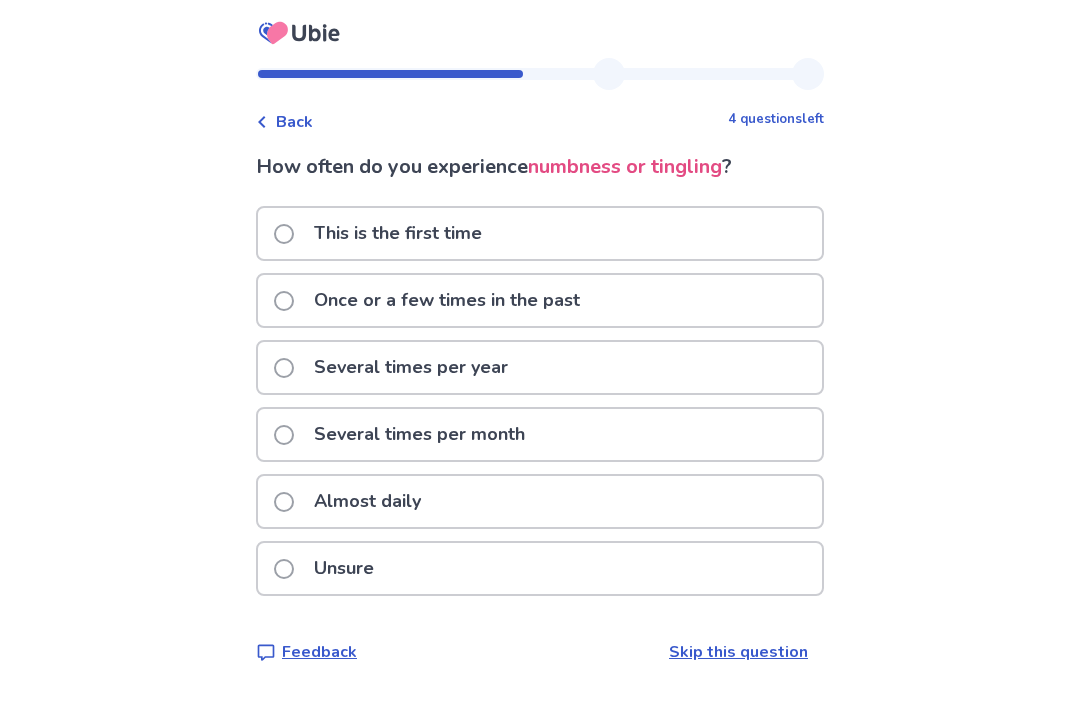 click at bounding box center (284, 502) 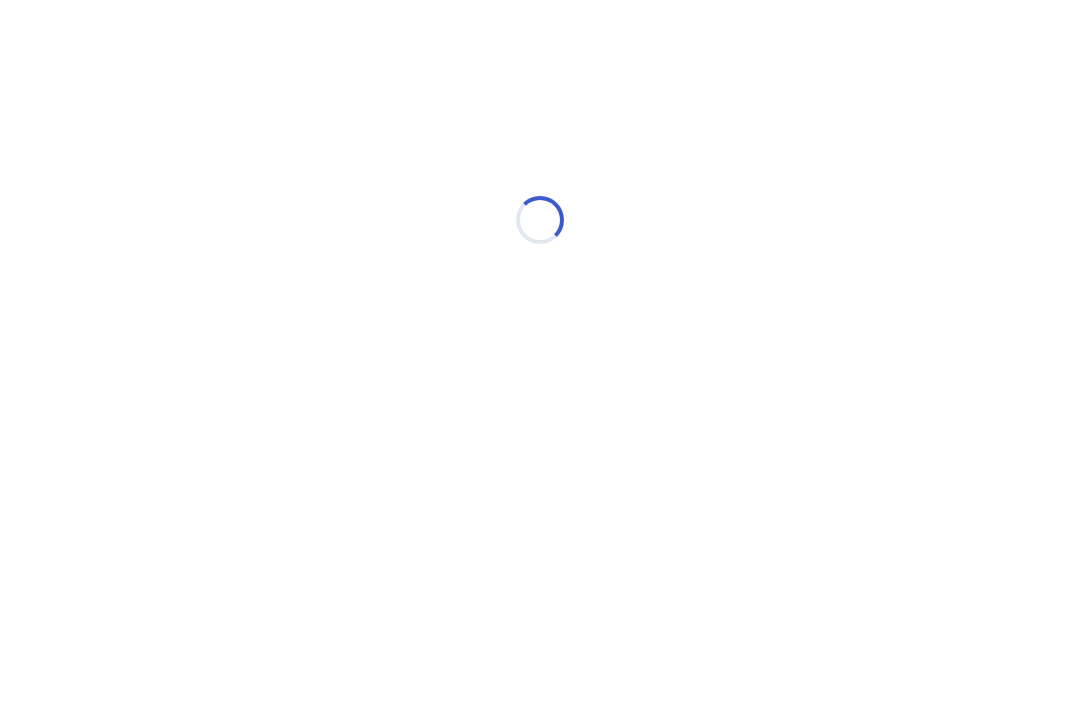 scroll, scrollTop: 0, scrollLeft: 0, axis: both 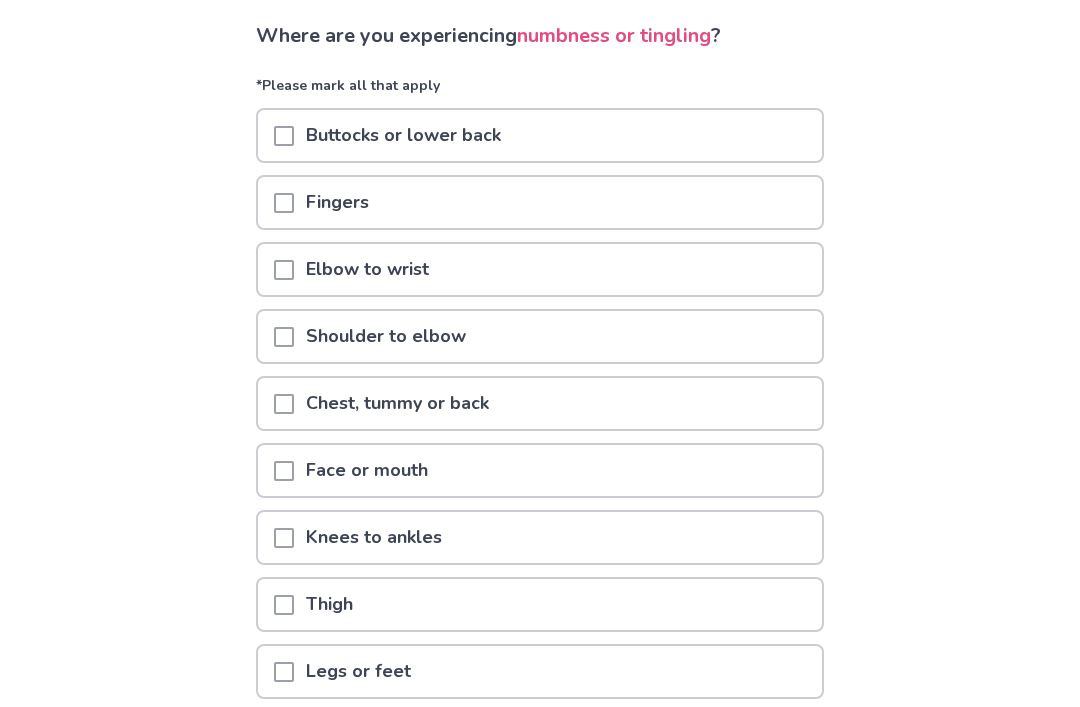 click at bounding box center (284, 204) 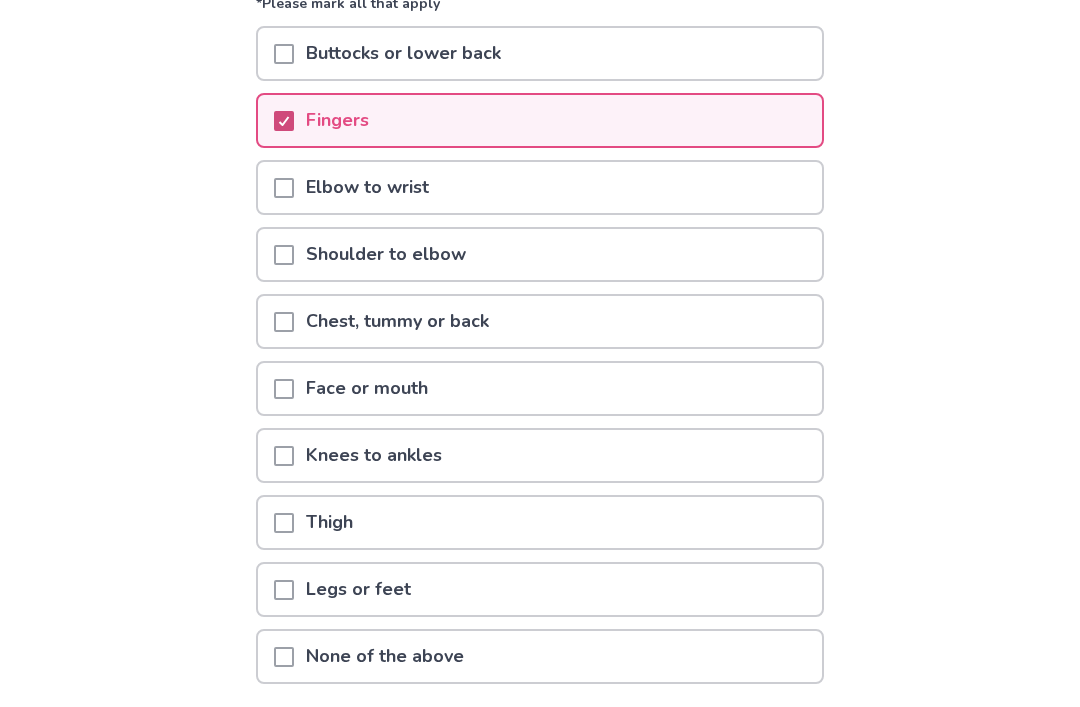 scroll, scrollTop: 247, scrollLeft: 0, axis: vertical 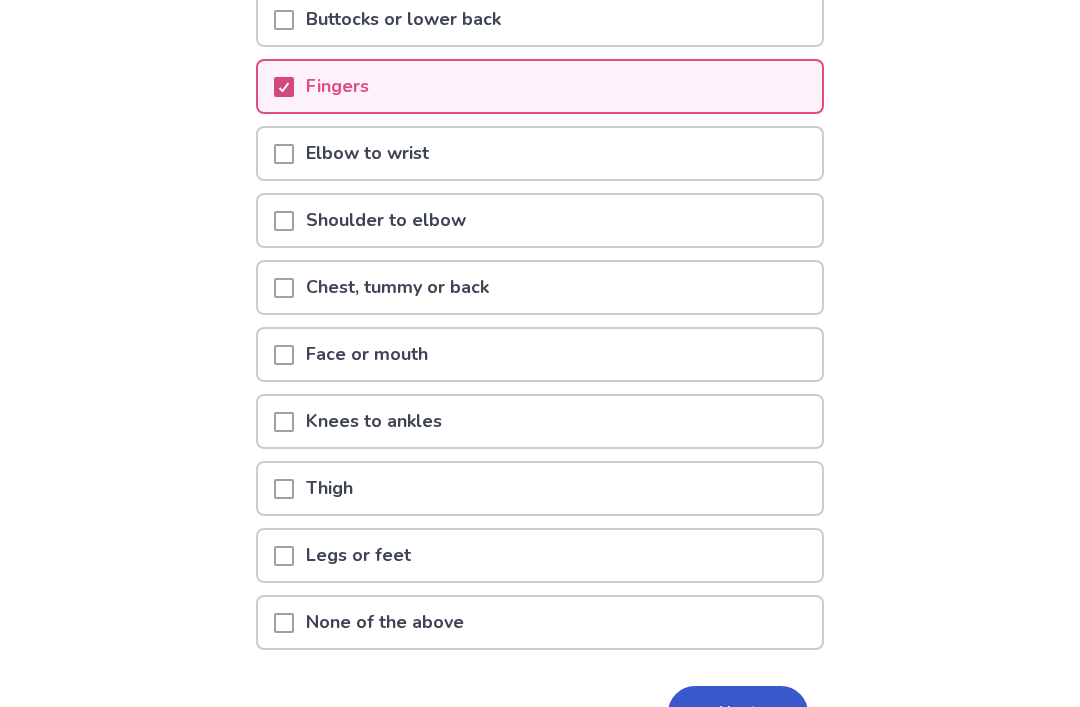 click at bounding box center (284, 355) 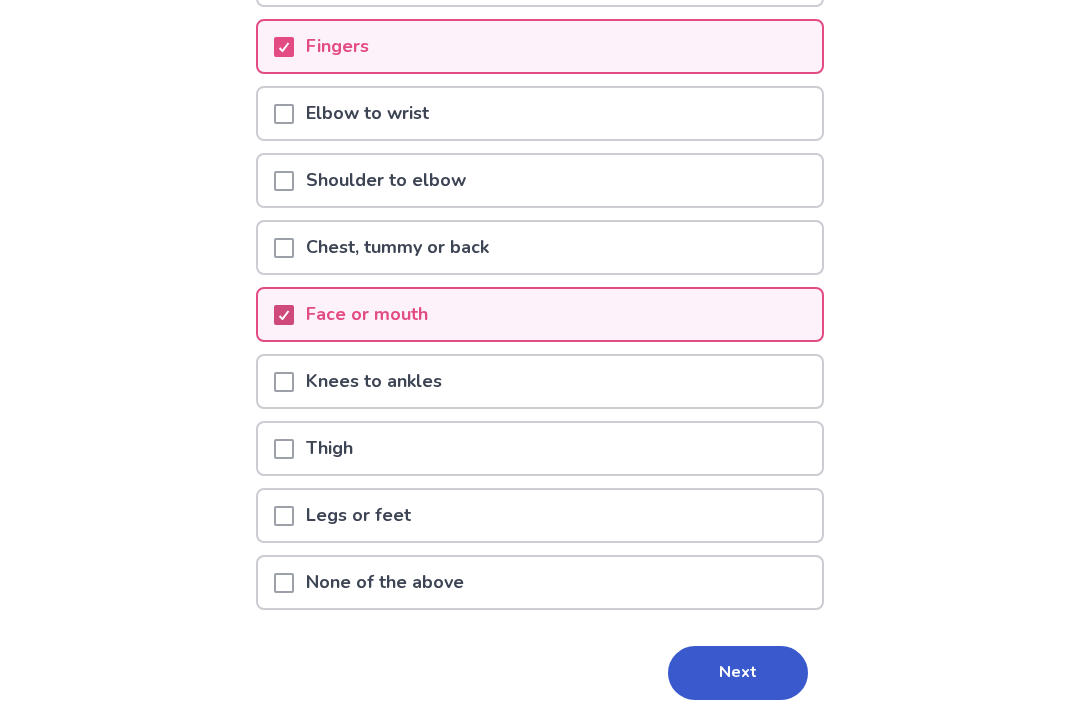 scroll, scrollTop: 304, scrollLeft: 0, axis: vertical 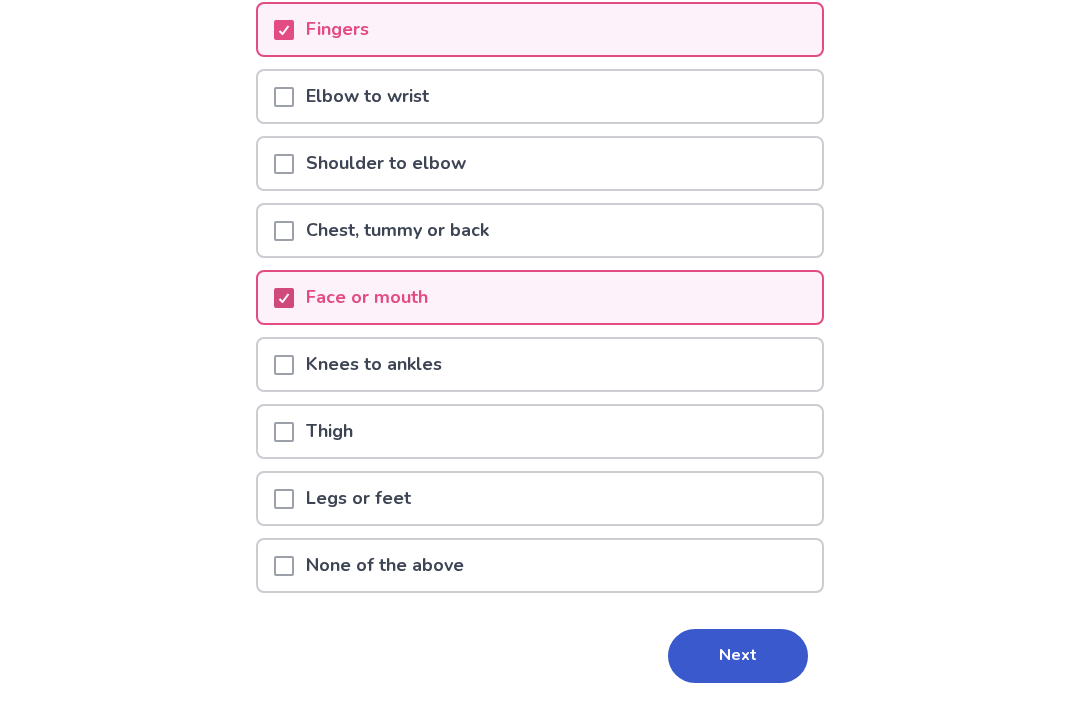 click at bounding box center [284, 432] 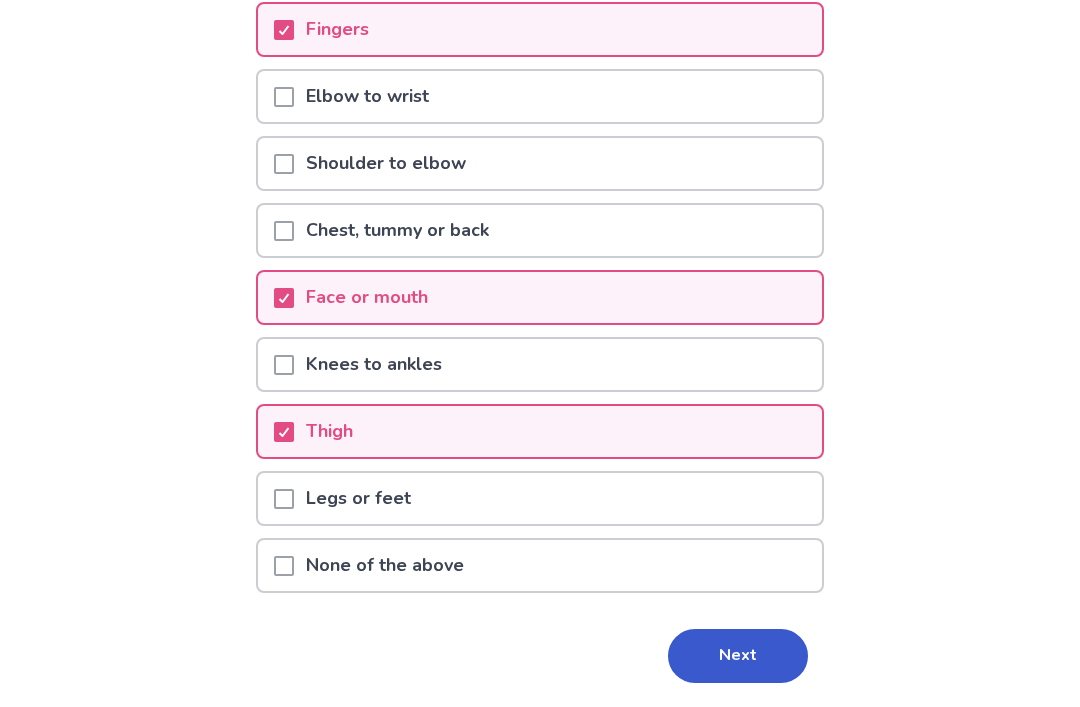 click at bounding box center (284, 499) 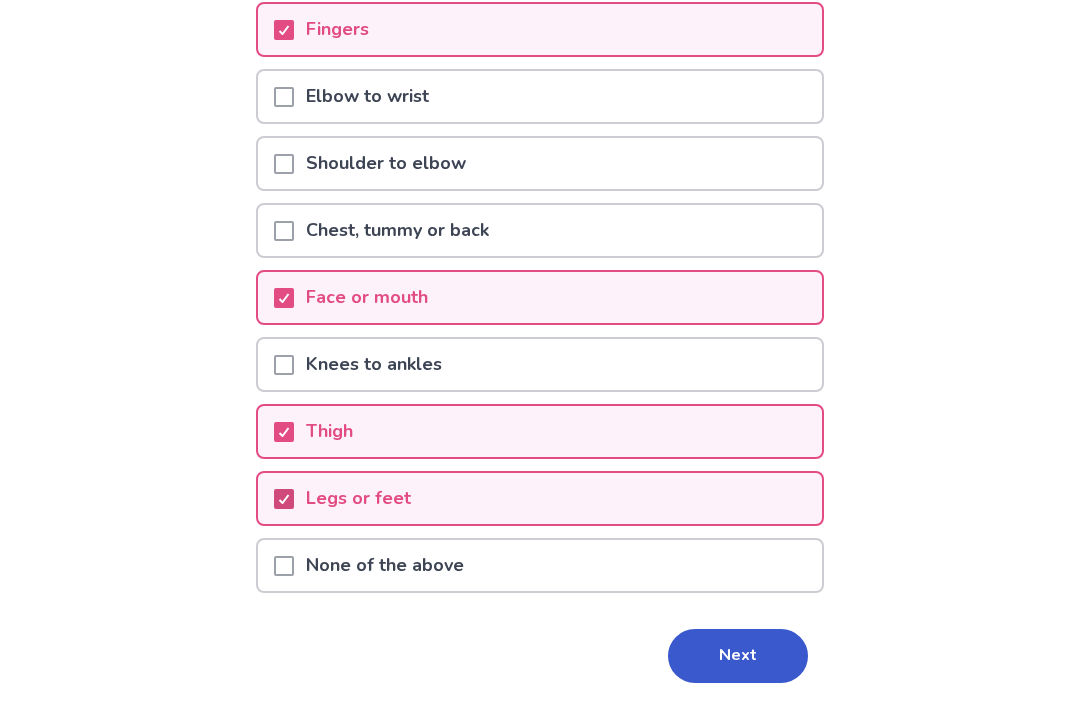 click on "Next" at bounding box center (738, 656) 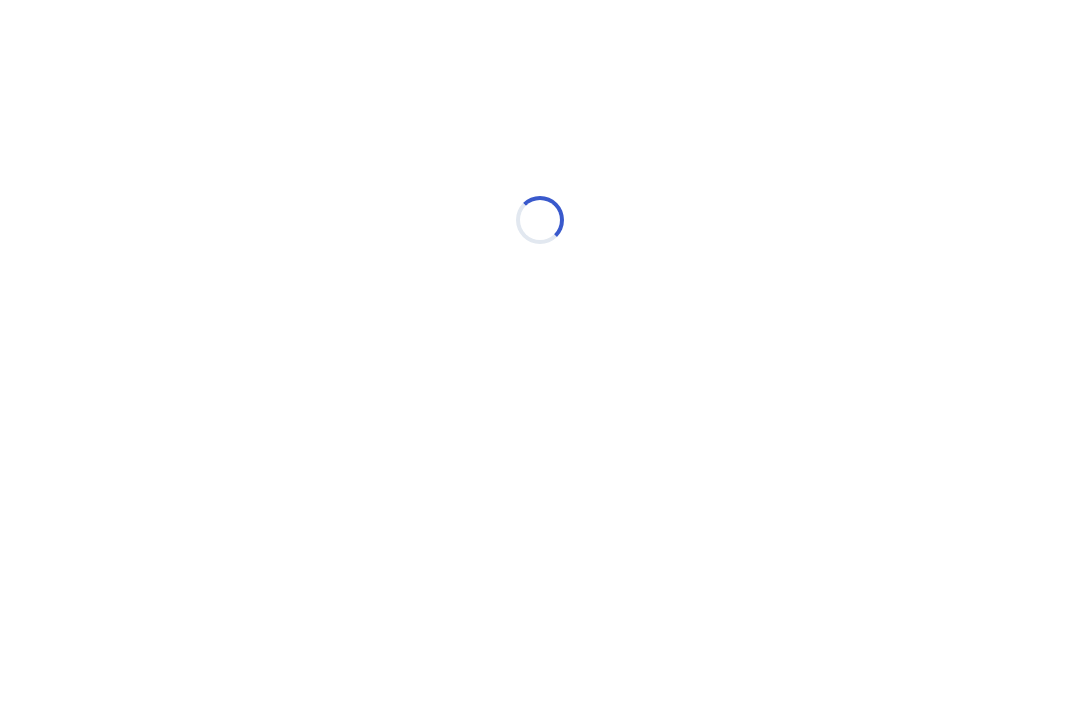 scroll, scrollTop: 0, scrollLeft: 0, axis: both 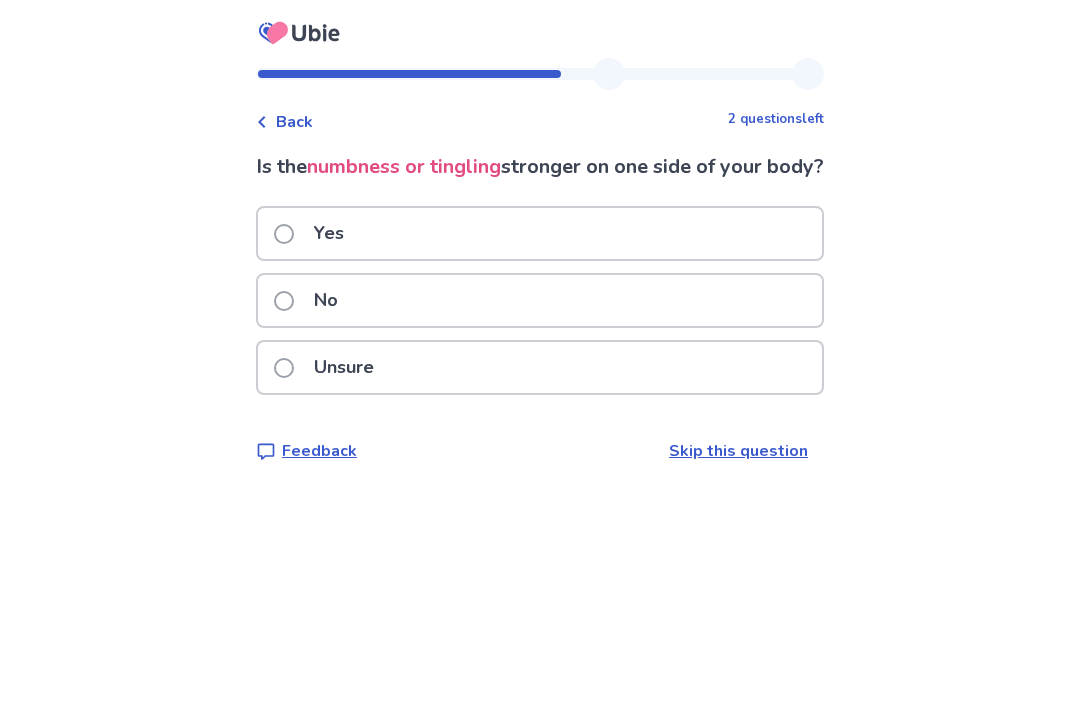 click at bounding box center (284, 234) 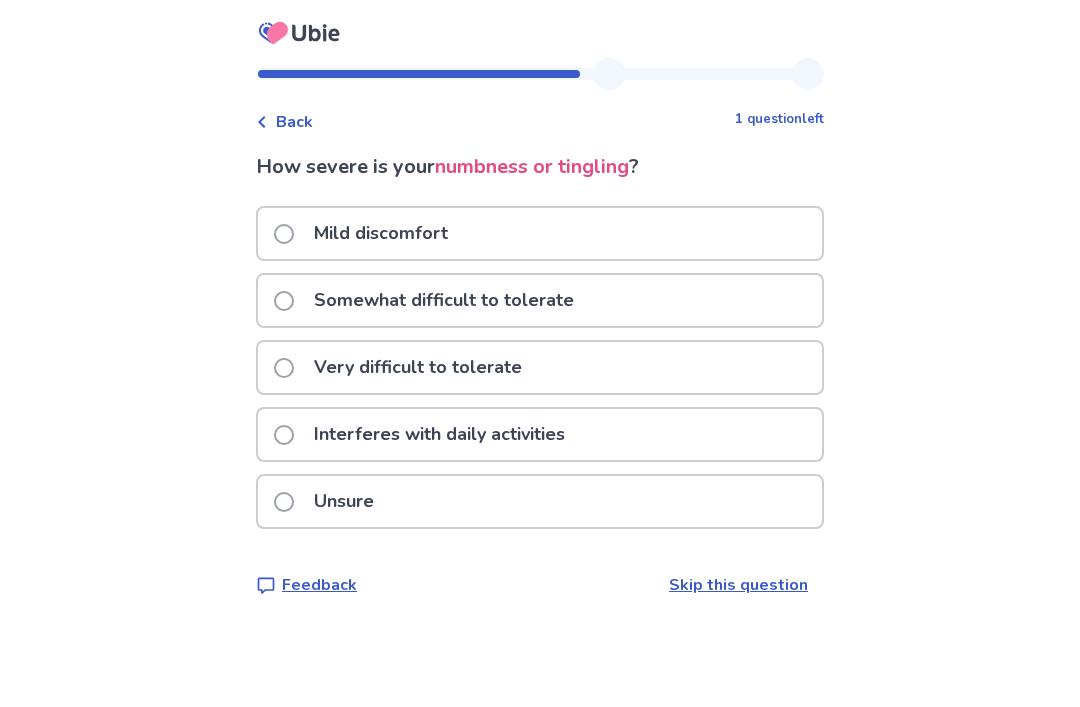 click at bounding box center [284, 502] 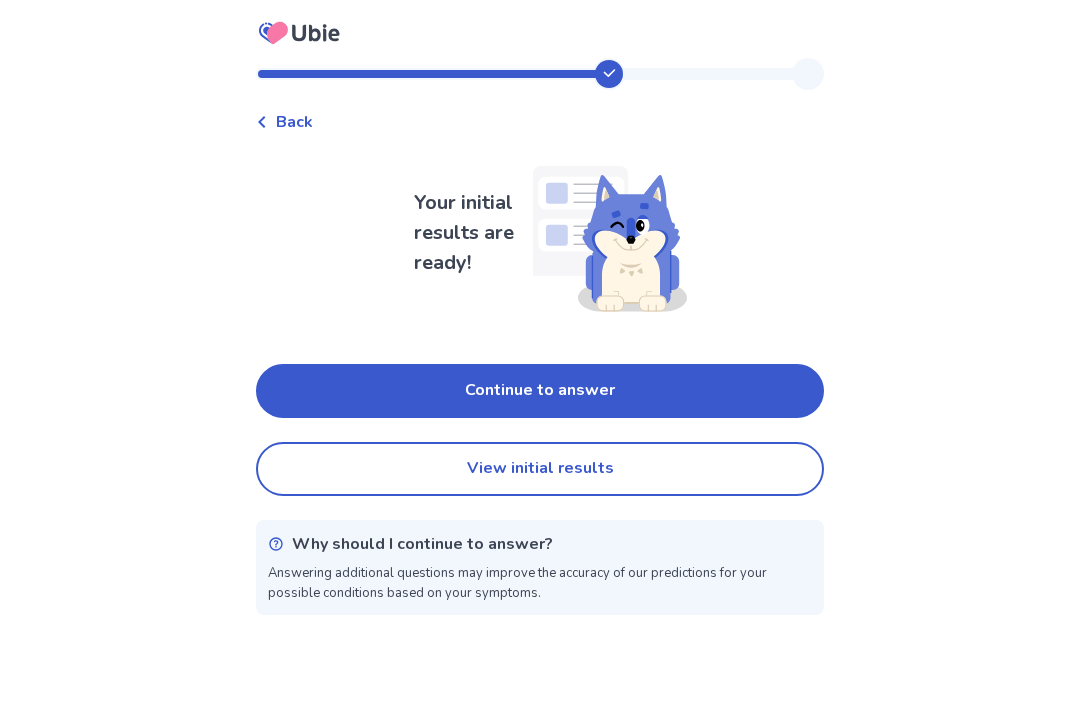 click on "Continue to answer" at bounding box center (540, 391) 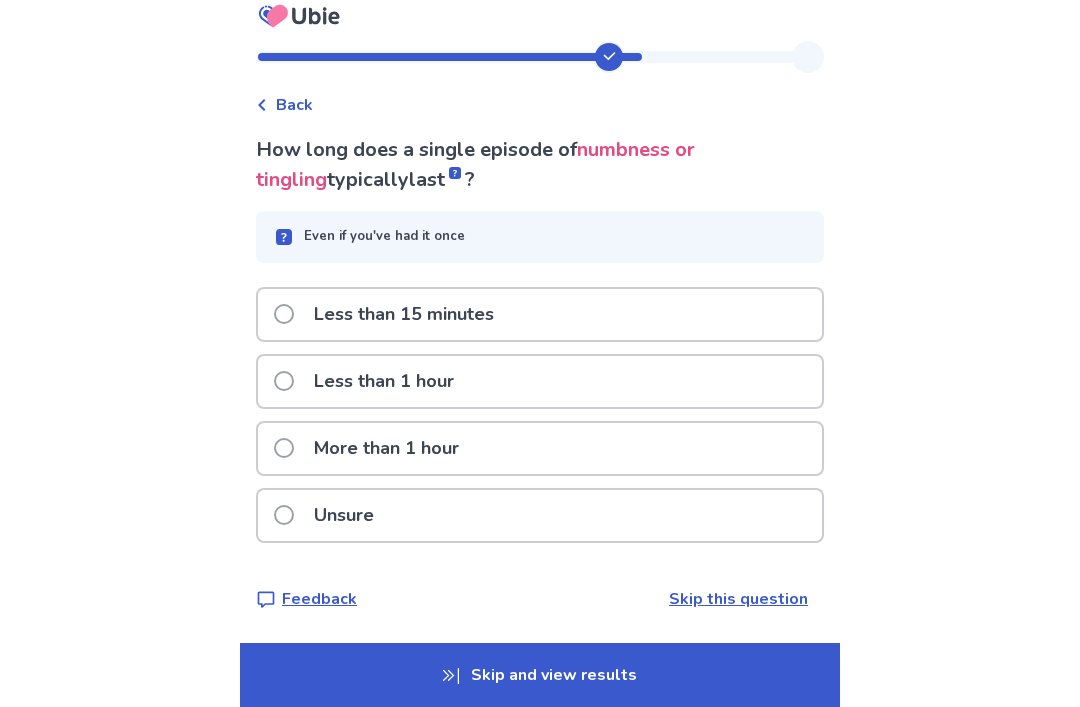 scroll, scrollTop: 42, scrollLeft: 0, axis: vertical 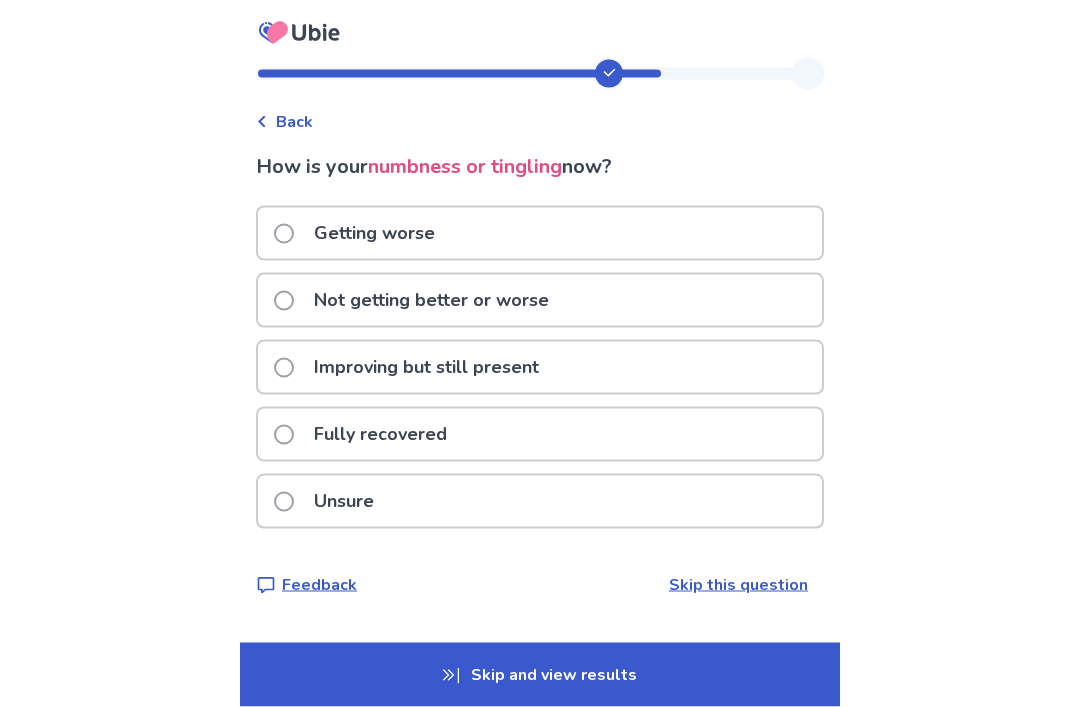 click at bounding box center (284, 301) 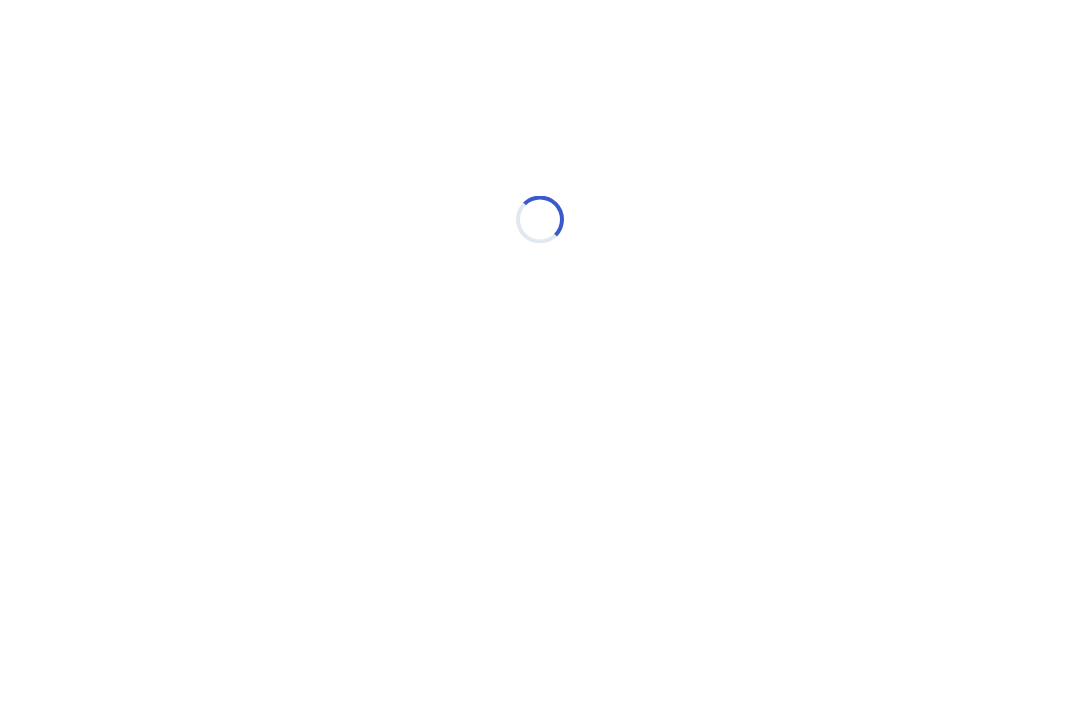 scroll, scrollTop: 0, scrollLeft: 0, axis: both 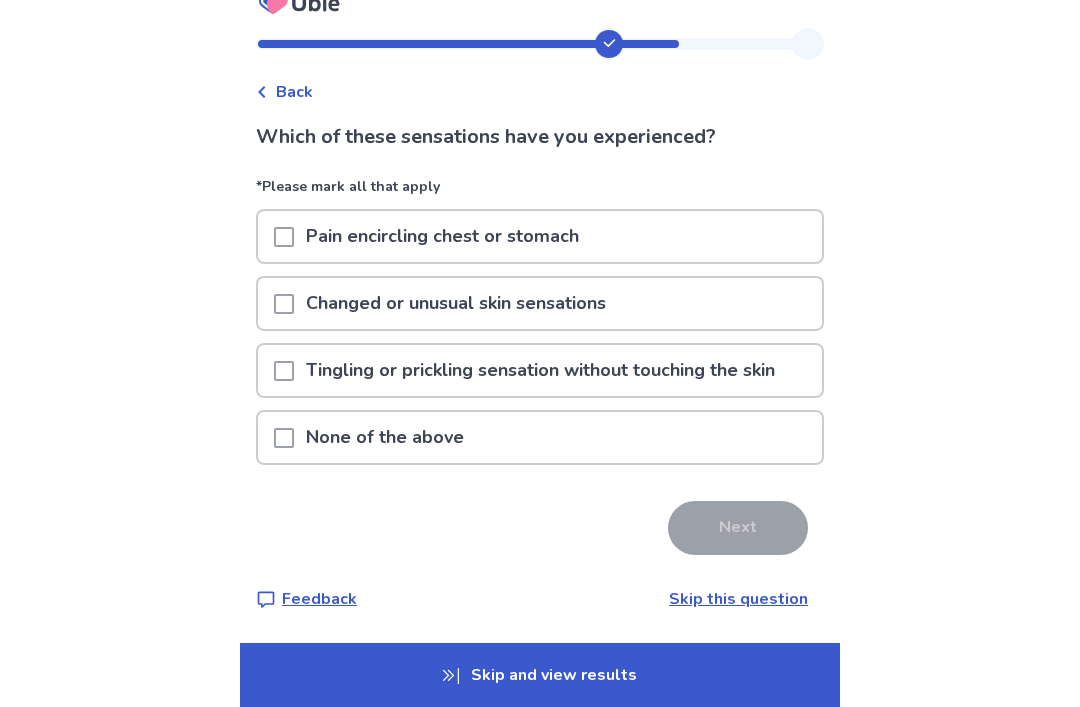 click at bounding box center (284, 371) 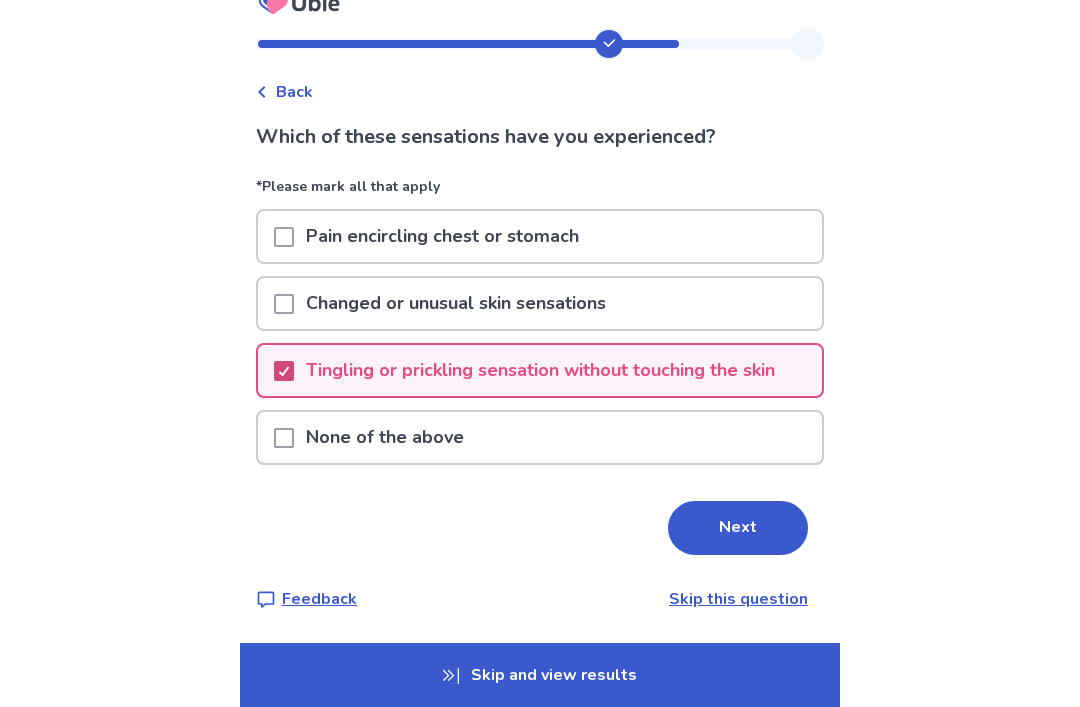 click on "Next" at bounding box center (738, 528) 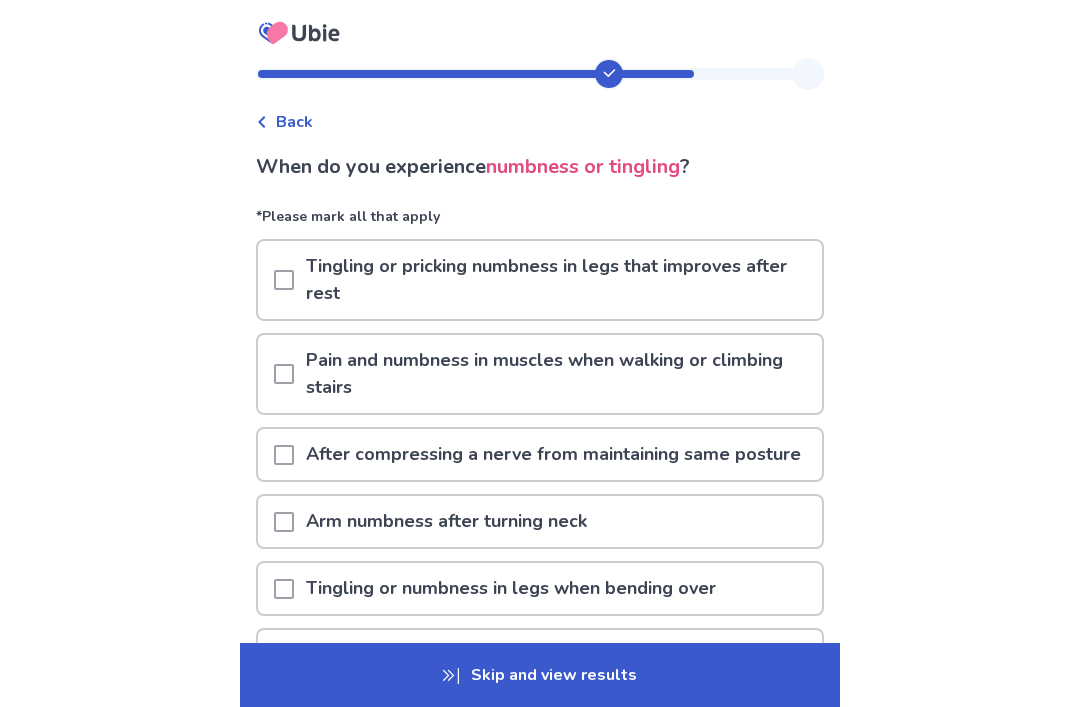 click at bounding box center [284, 374] 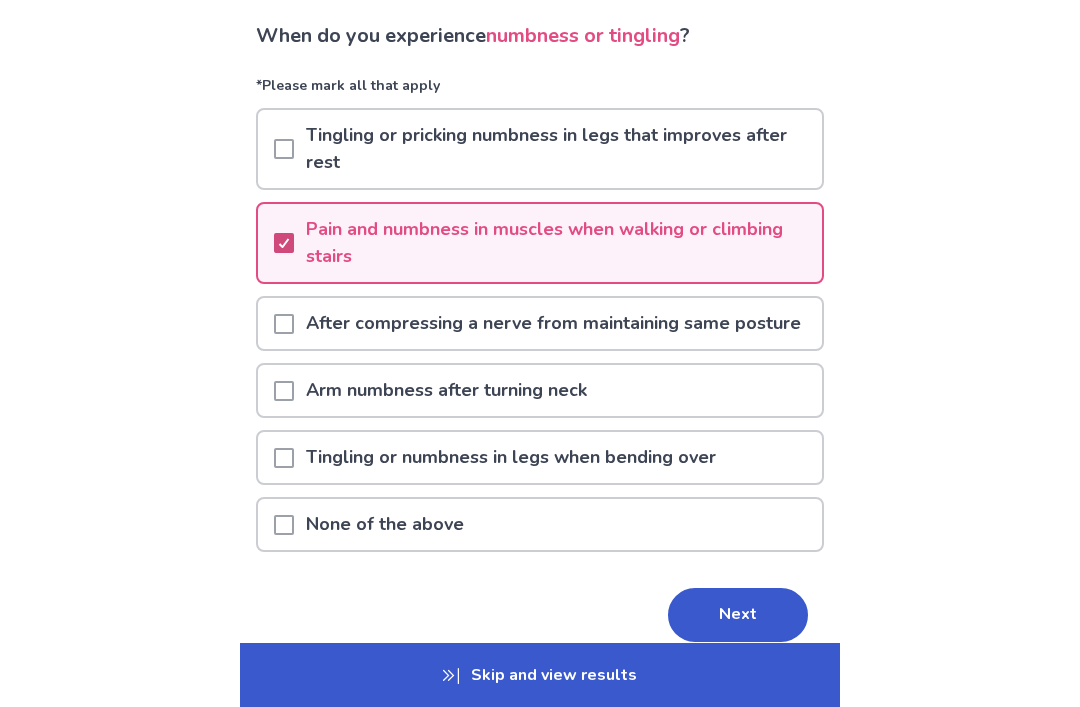 scroll, scrollTop: 152, scrollLeft: 0, axis: vertical 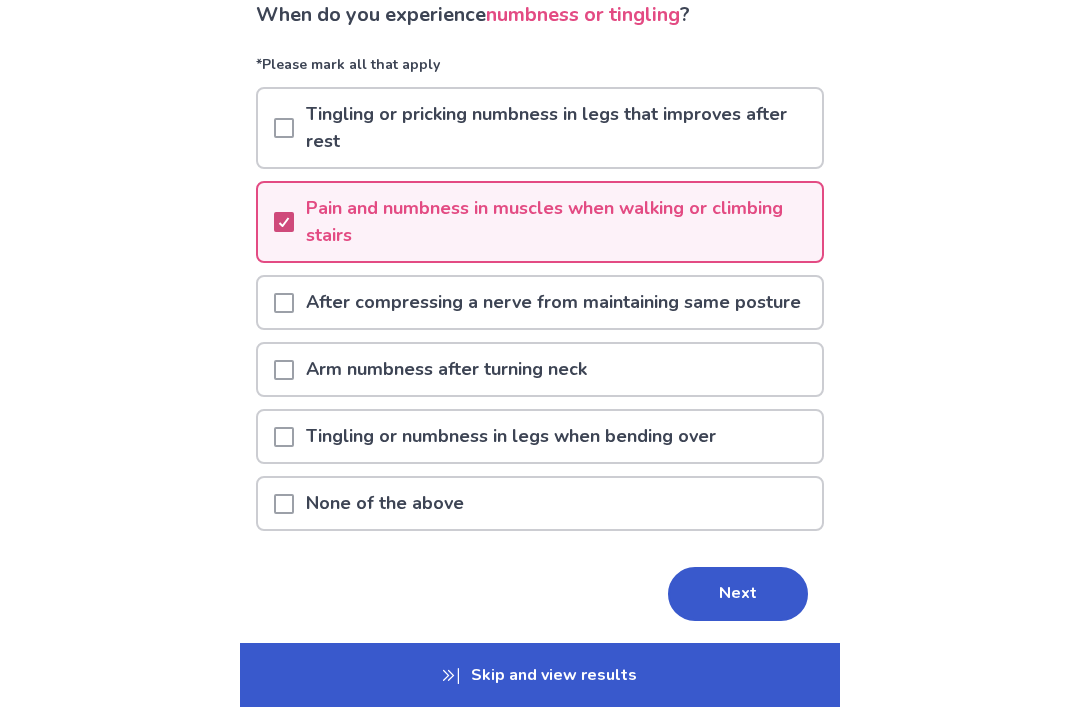 click 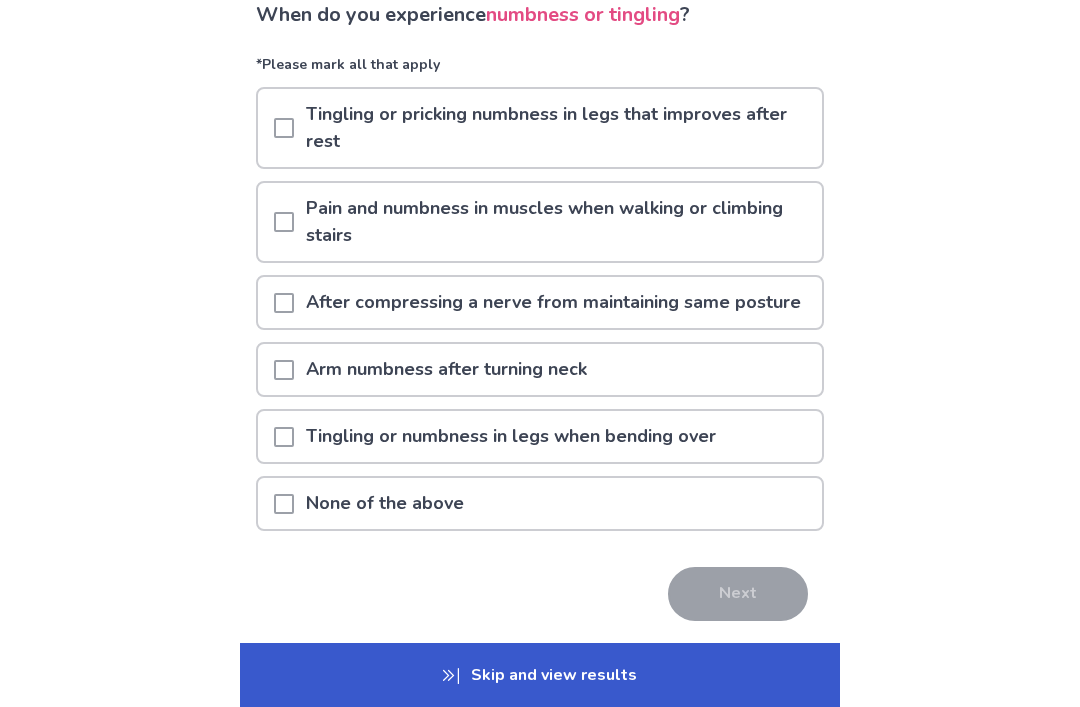 click at bounding box center [284, 504] 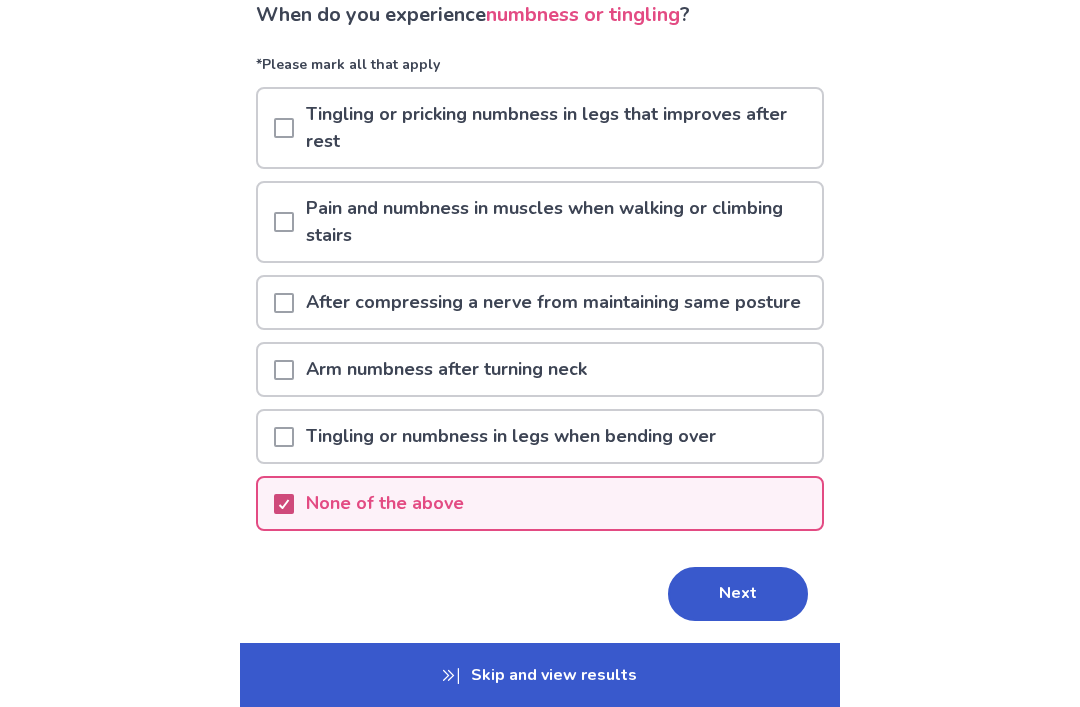 click on "Next" at bounding box center [738, 594] 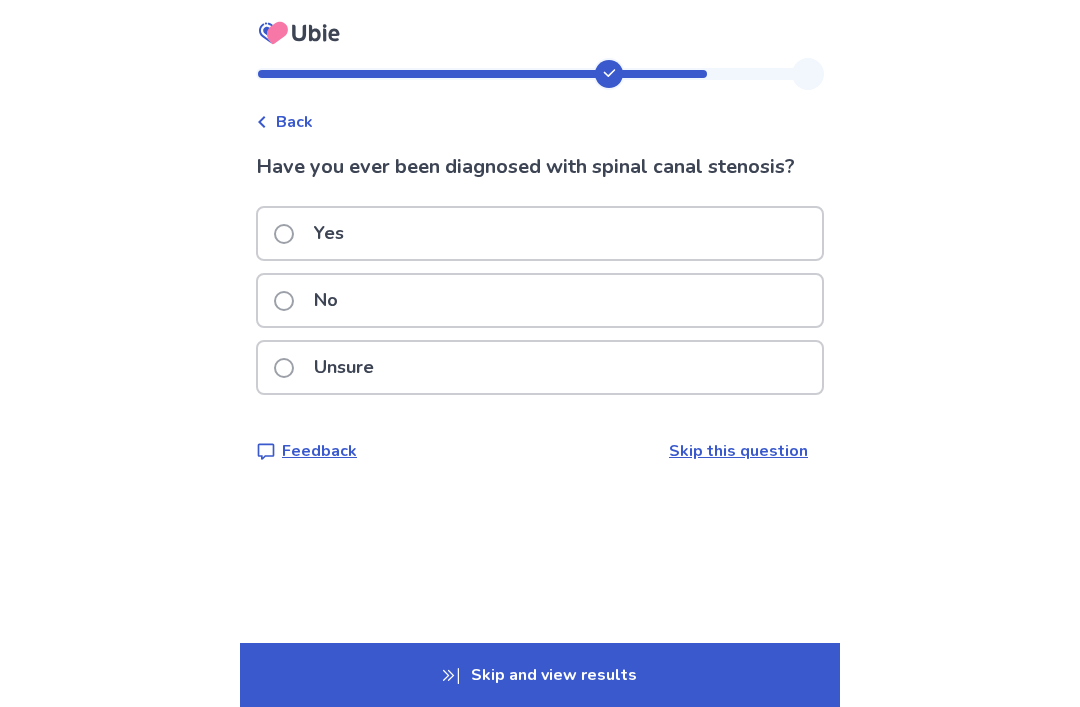 click at bounding box center (284, 301) 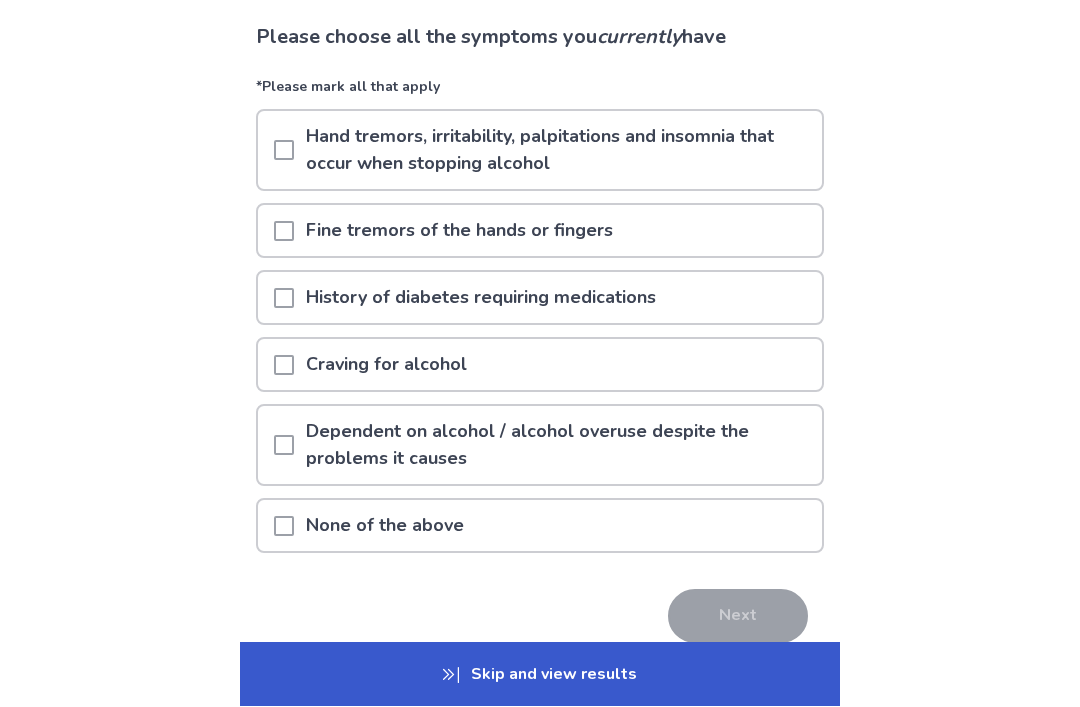 scroll, scrollTop: 154, scrollLeft: 0, axis: vertical 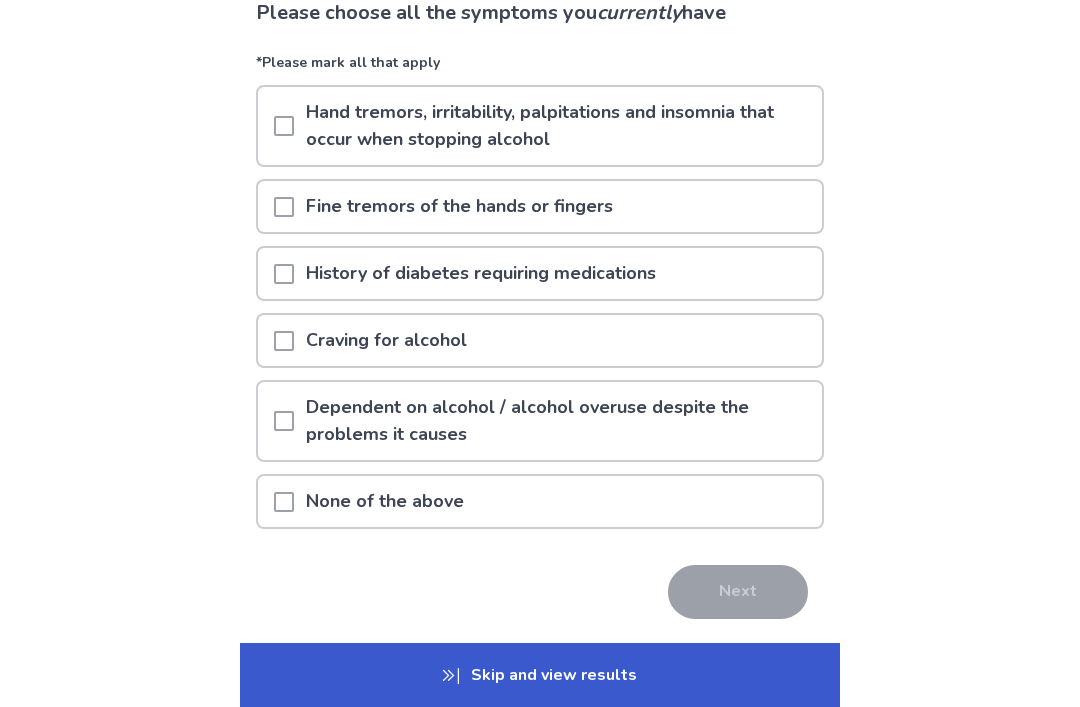 click at bounding box center (284, 501) 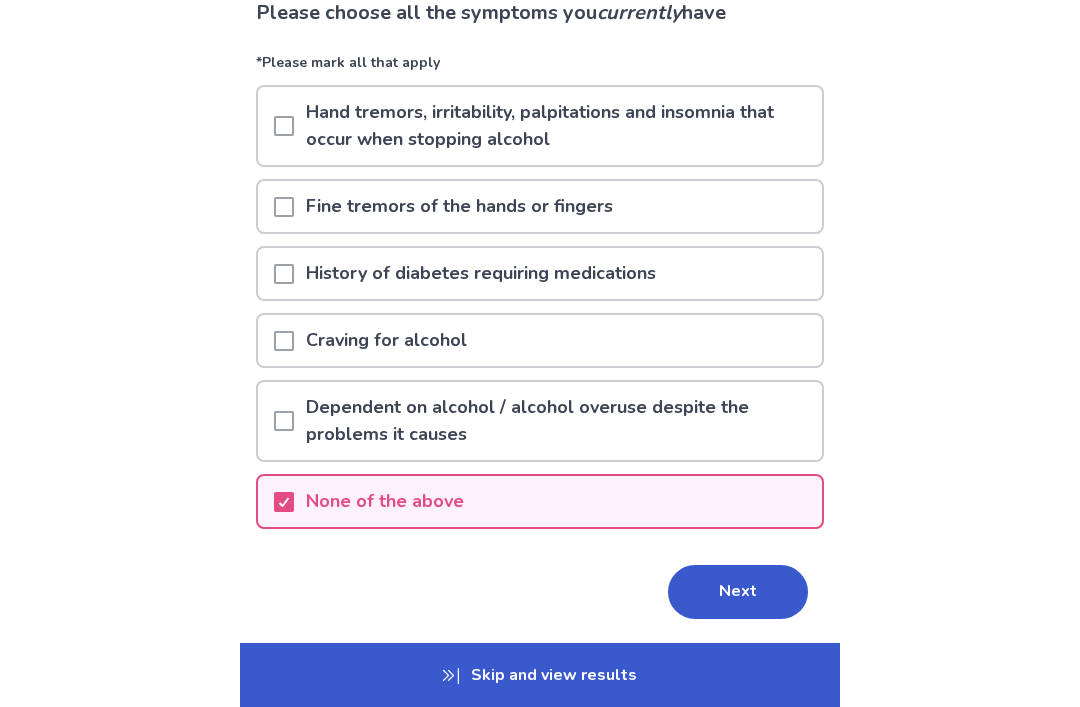 click on "Next" at bounding box center (738, 592) 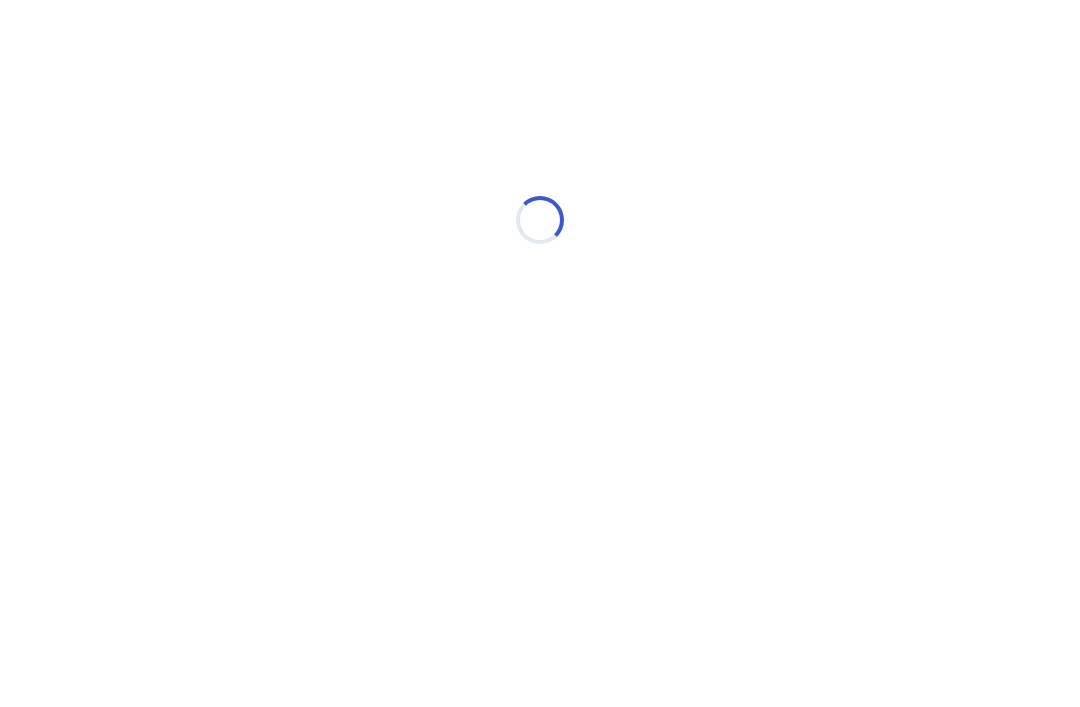 scroll, scrollTop: 0, scrollLeft: 0, axis: both 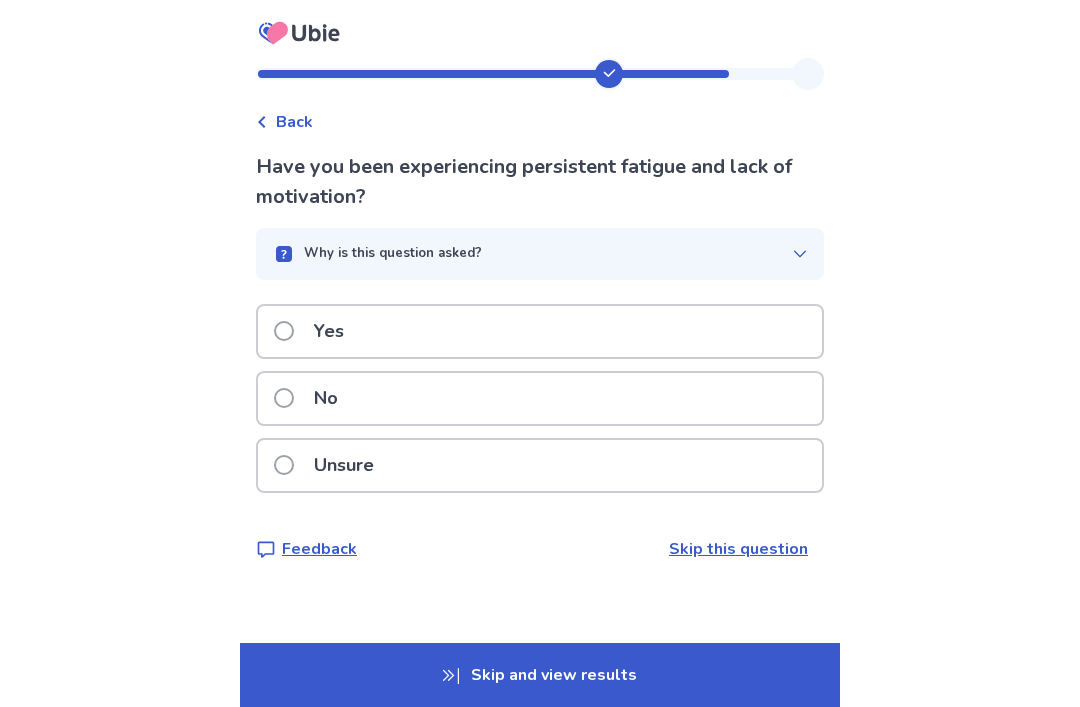 click on "Yes" at bounding box center [315, 331] 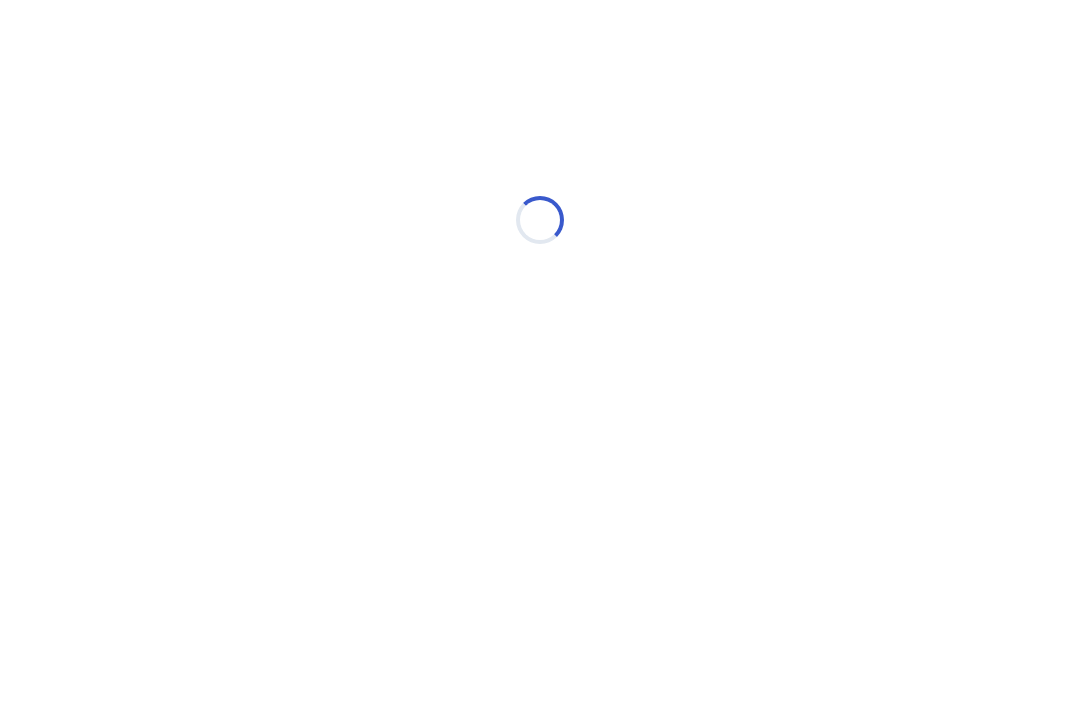 scroll, scrollTop: 0, scrollLeft: 0, axis: both 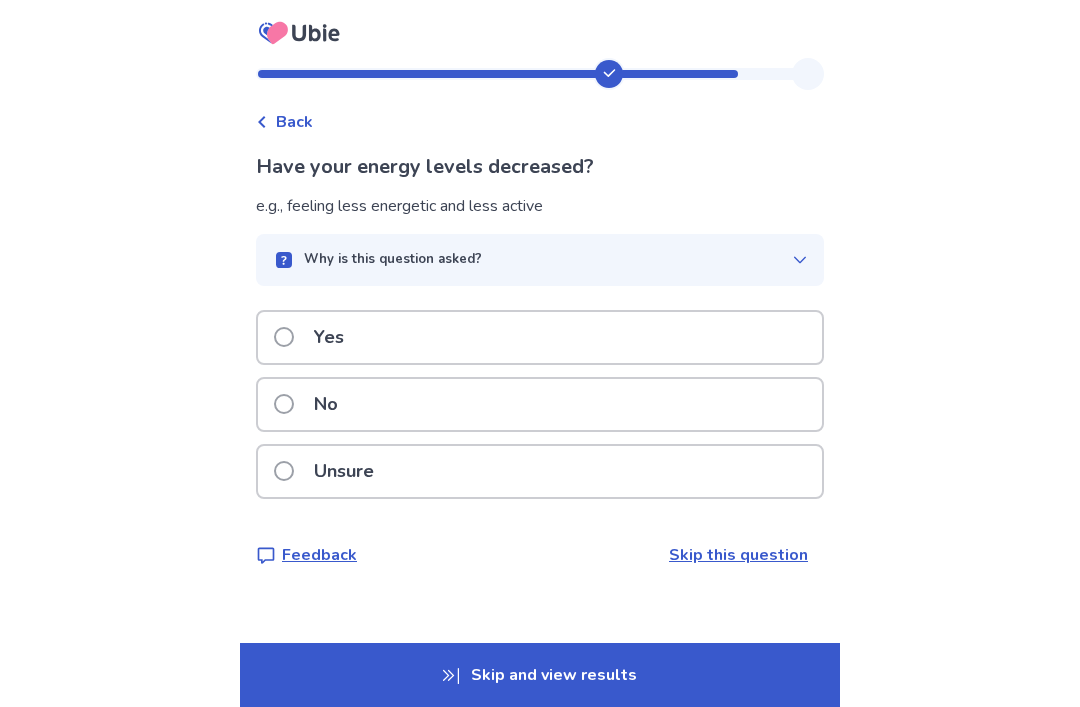 click at bounding box center [284, 471] 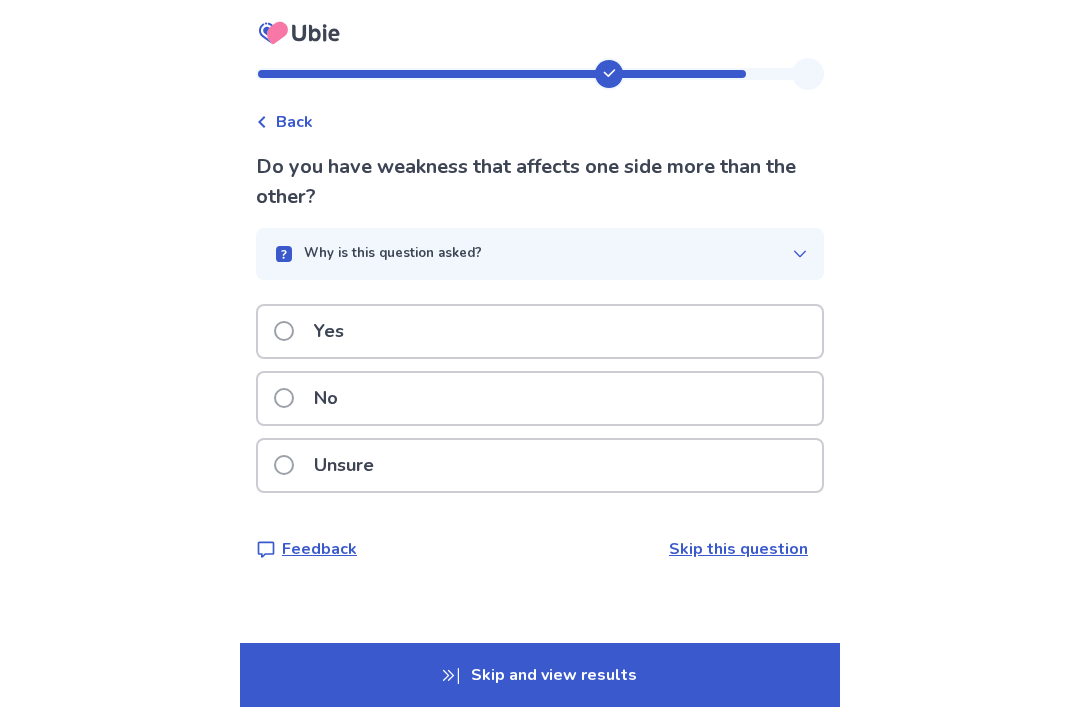 click at bounding box center (284, 465) 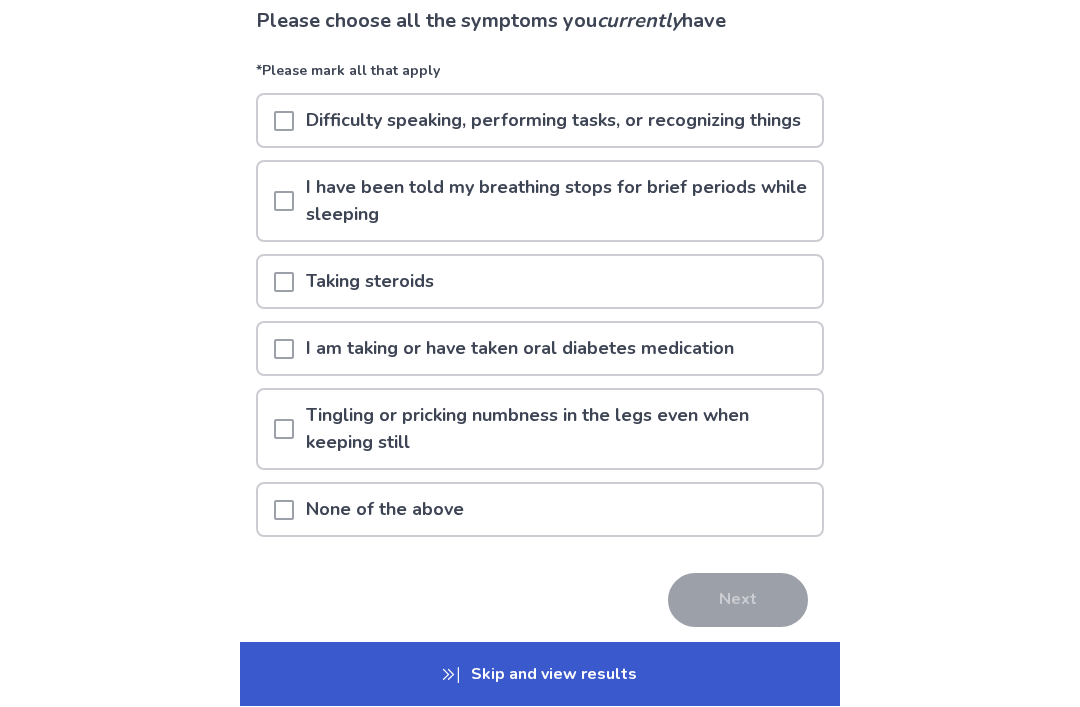 scroll, scrollTop: 148, scrollLeft: 0, axis: vertical 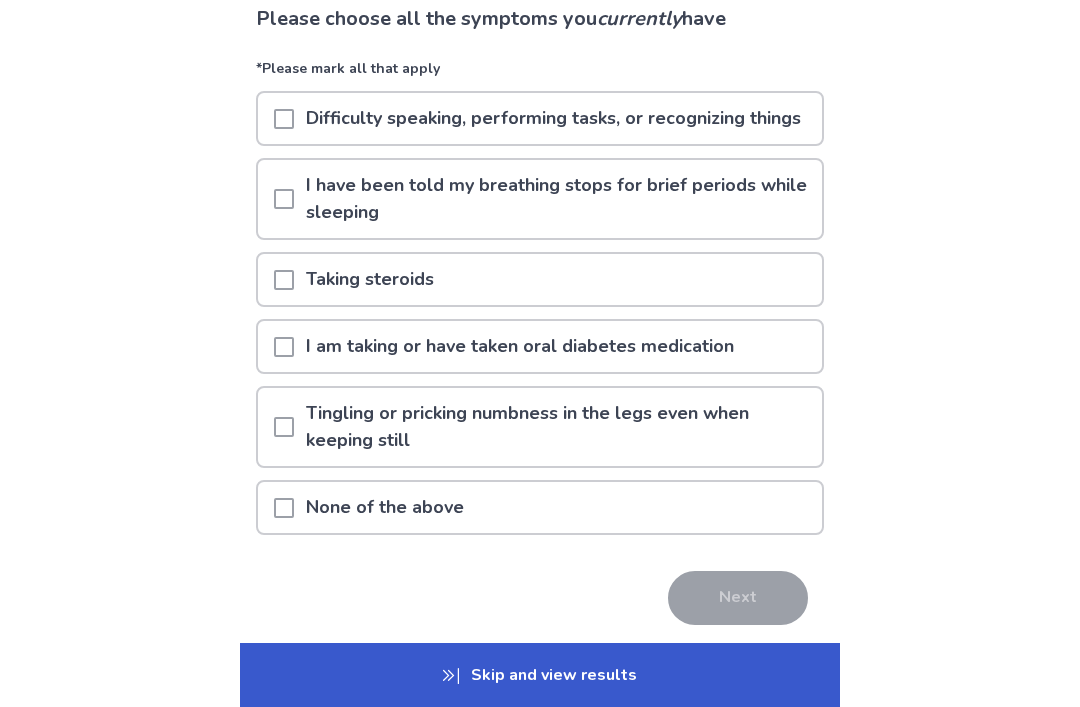 click at bounding box center (284, 199) 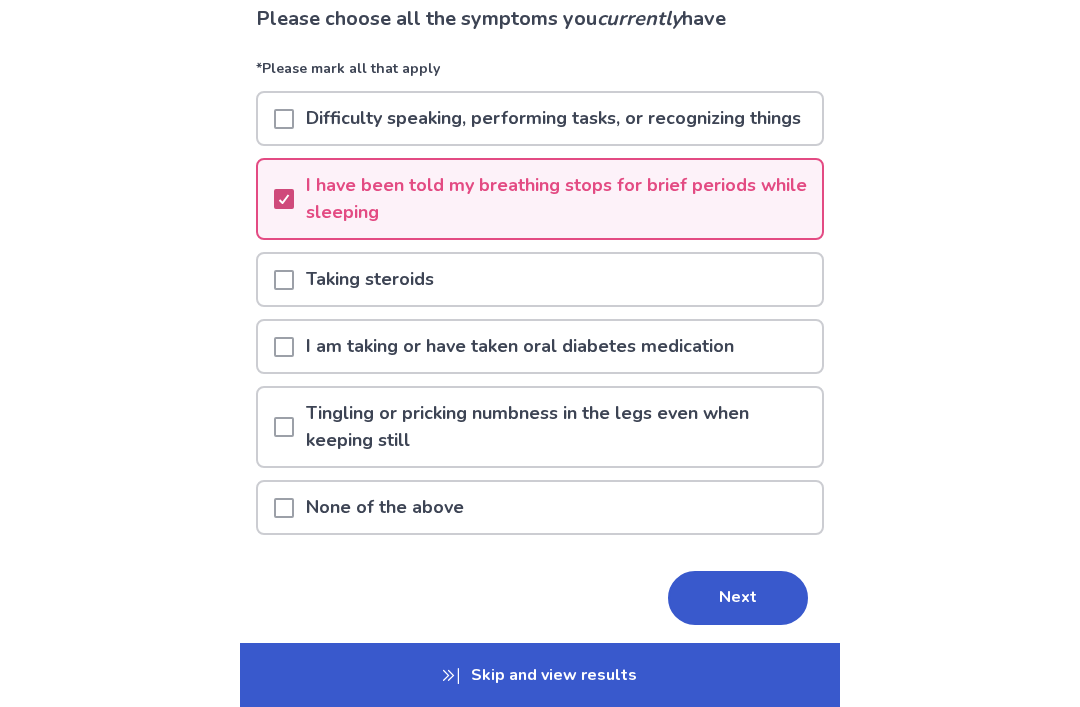 click on "Next" at bounding box center (738, 598) 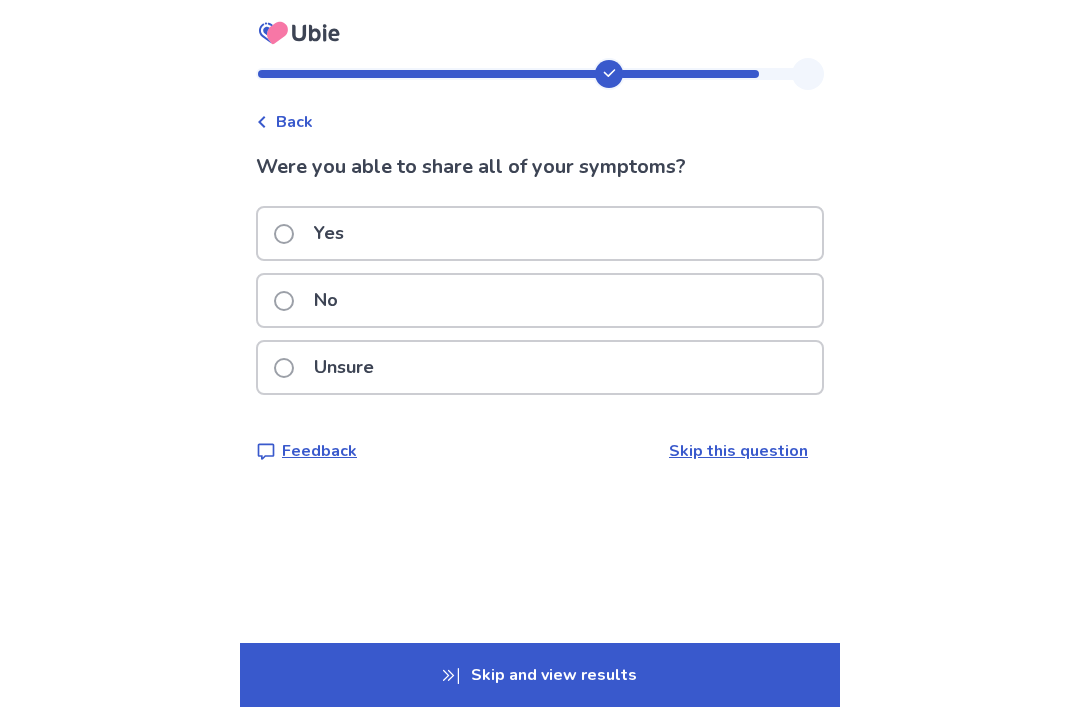 click at bounding box center [284, 234] 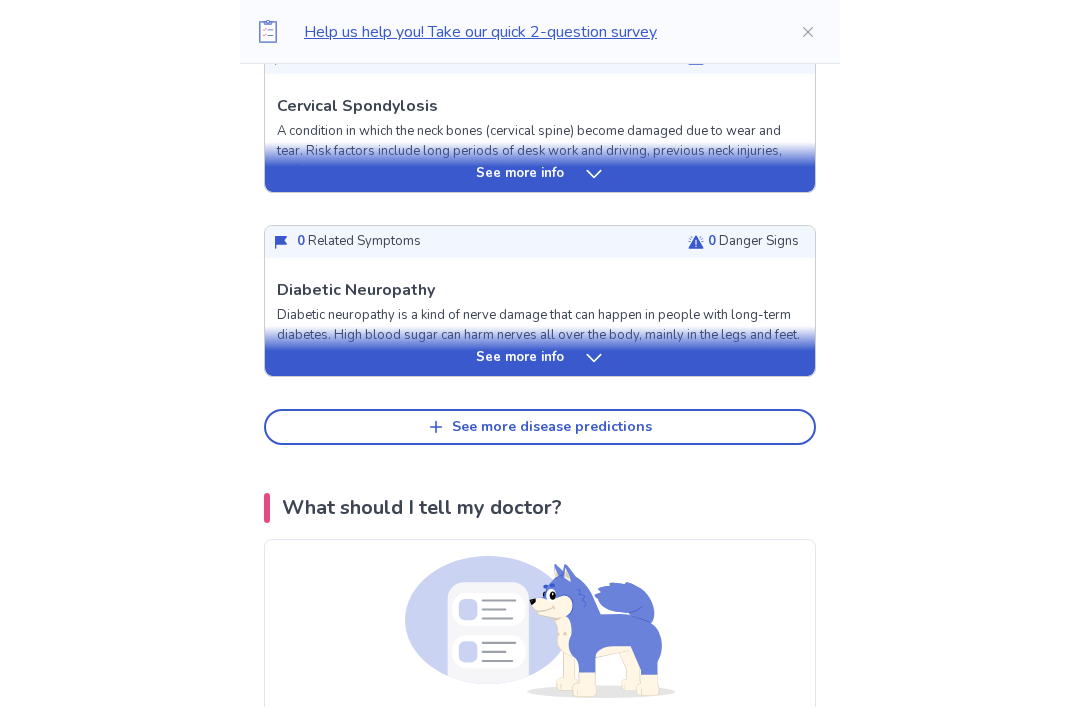 scroll, scrollTop: 990, scrollLeft: 0, axis: vertical 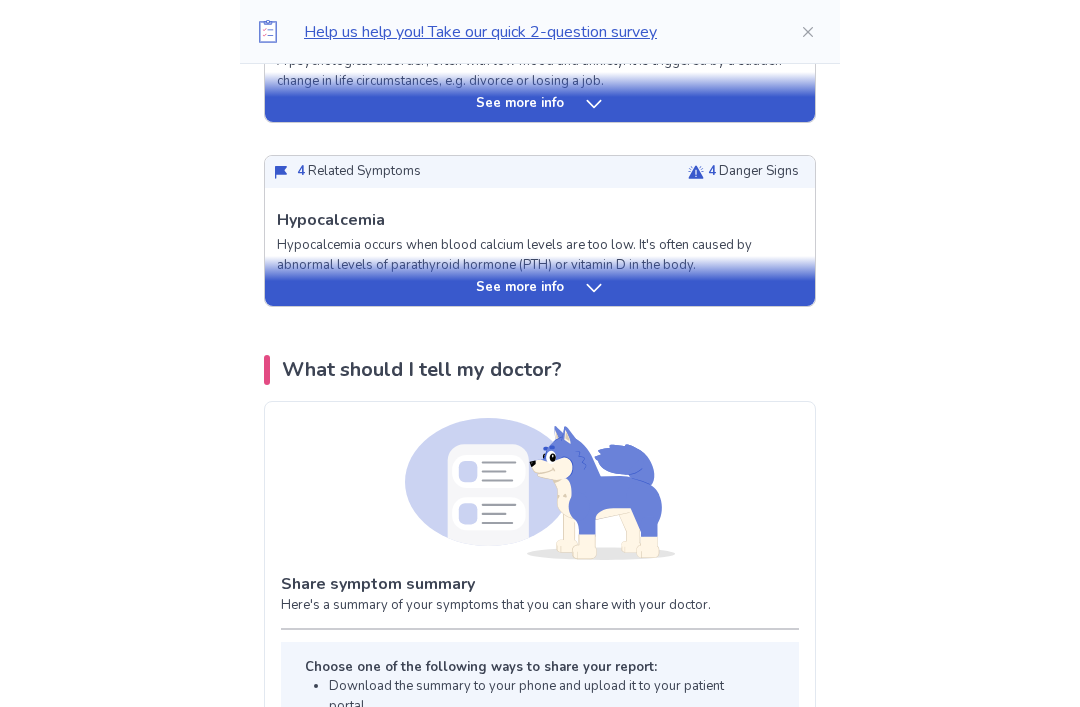 click on "See more info" at bounding box center [540, 288] 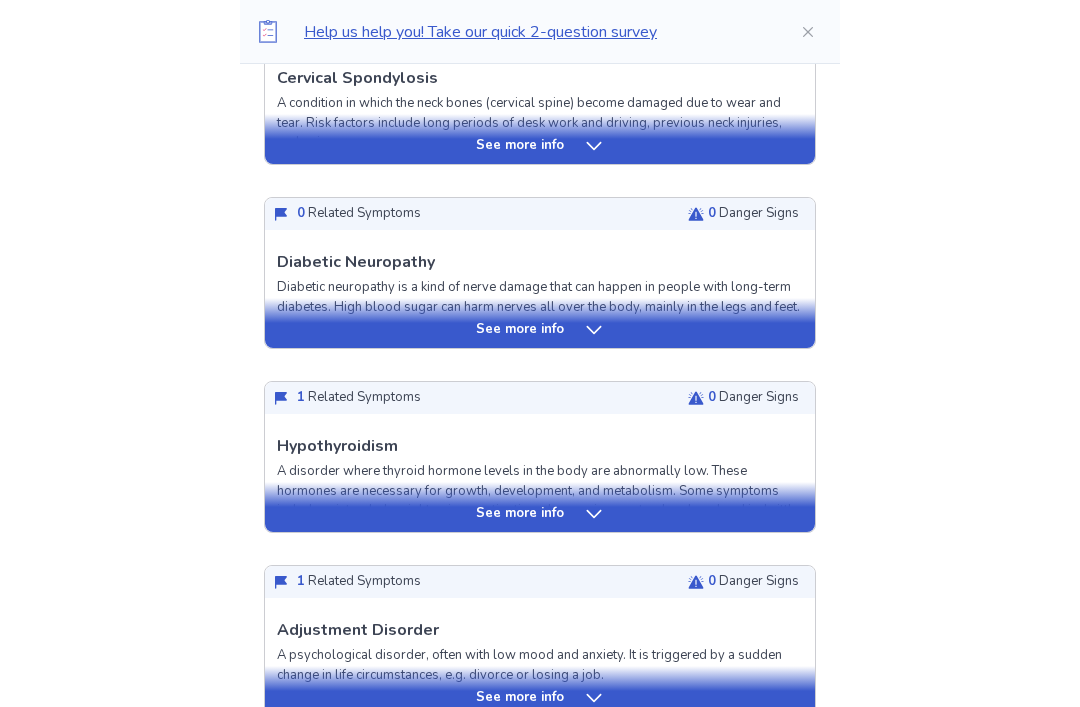 scroll, scrollTop: 1016, scrollLeft: 0, axis: vertical 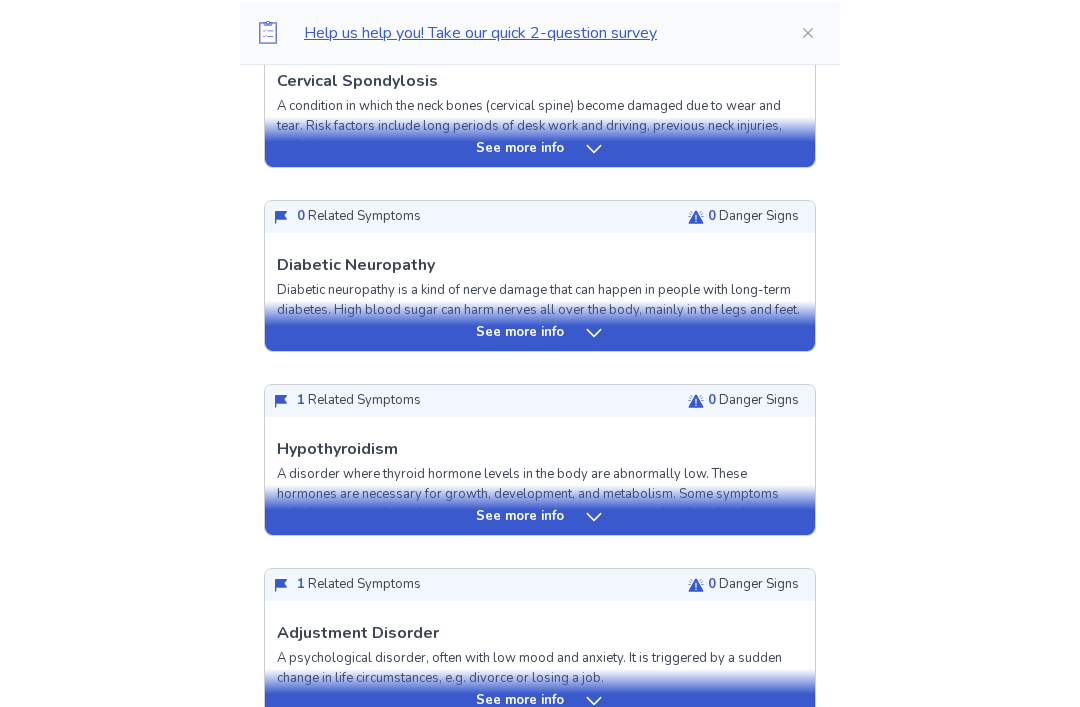 click on "See more info" at bounding box center (540, 332) 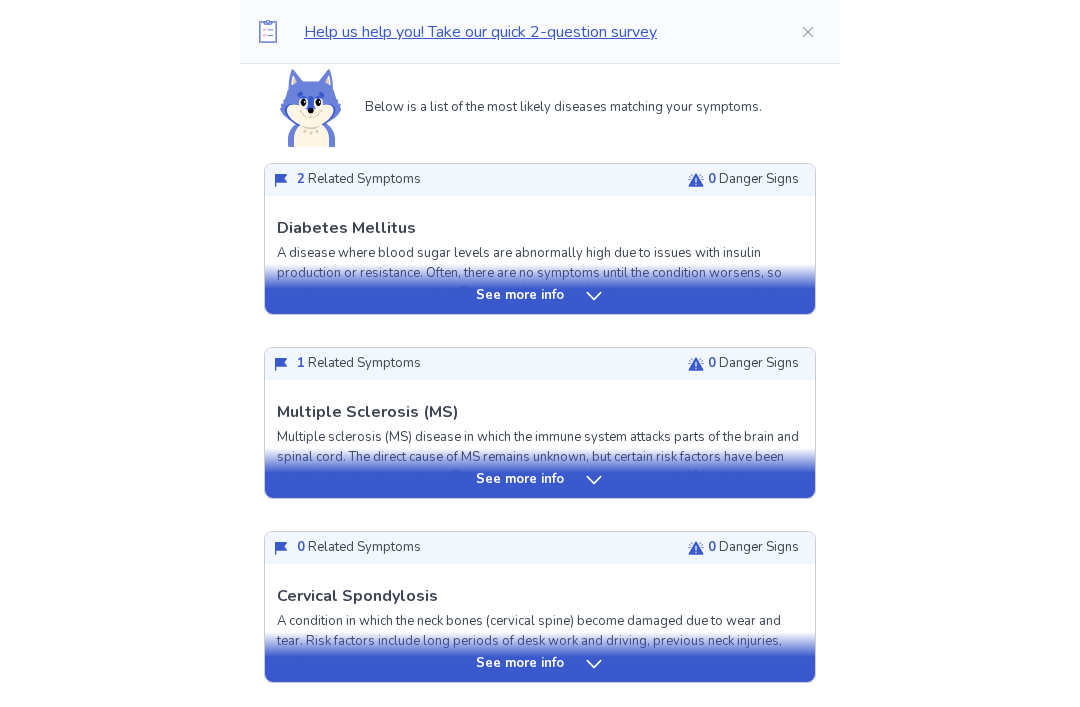 scroll, scrollTop: 471, scrollLeft: 0, axis: vertical 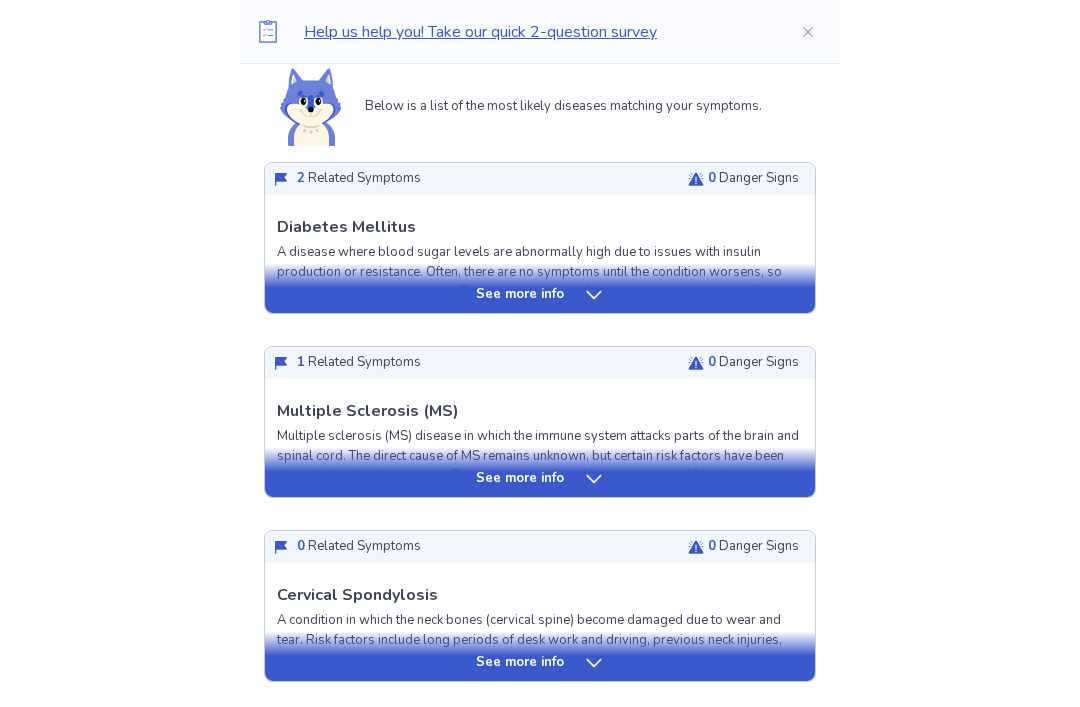 click on "See more info" at bounding box center (540, 296) 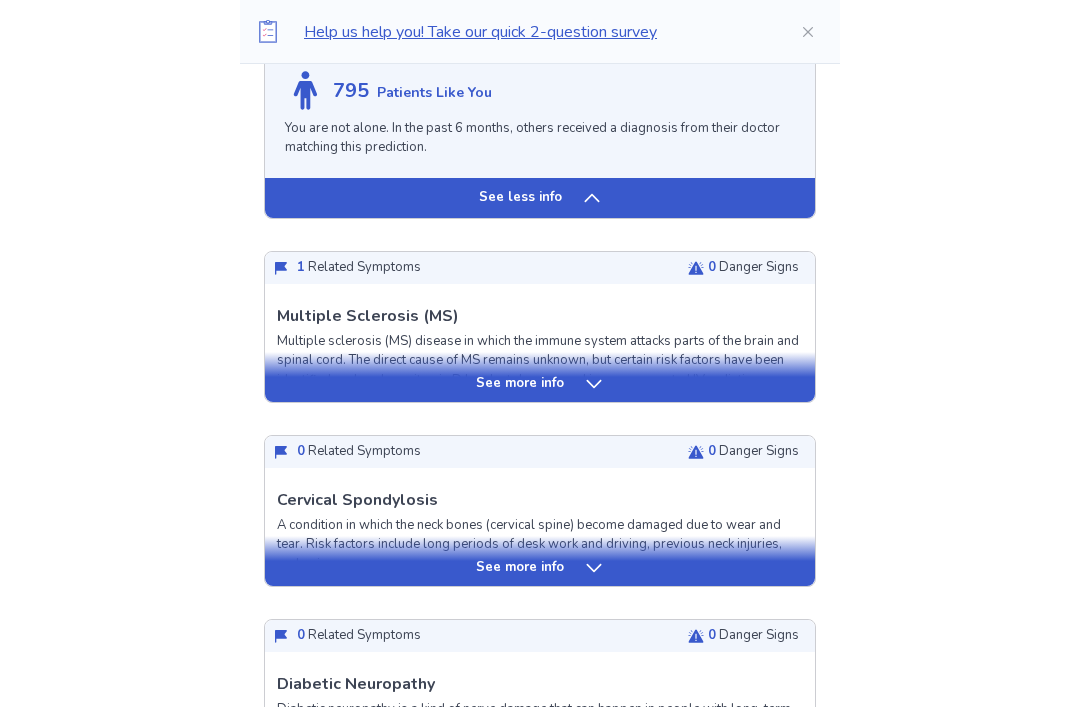 scroll, scrollTop: 2030, scrollLeft: 0, axis: vertical 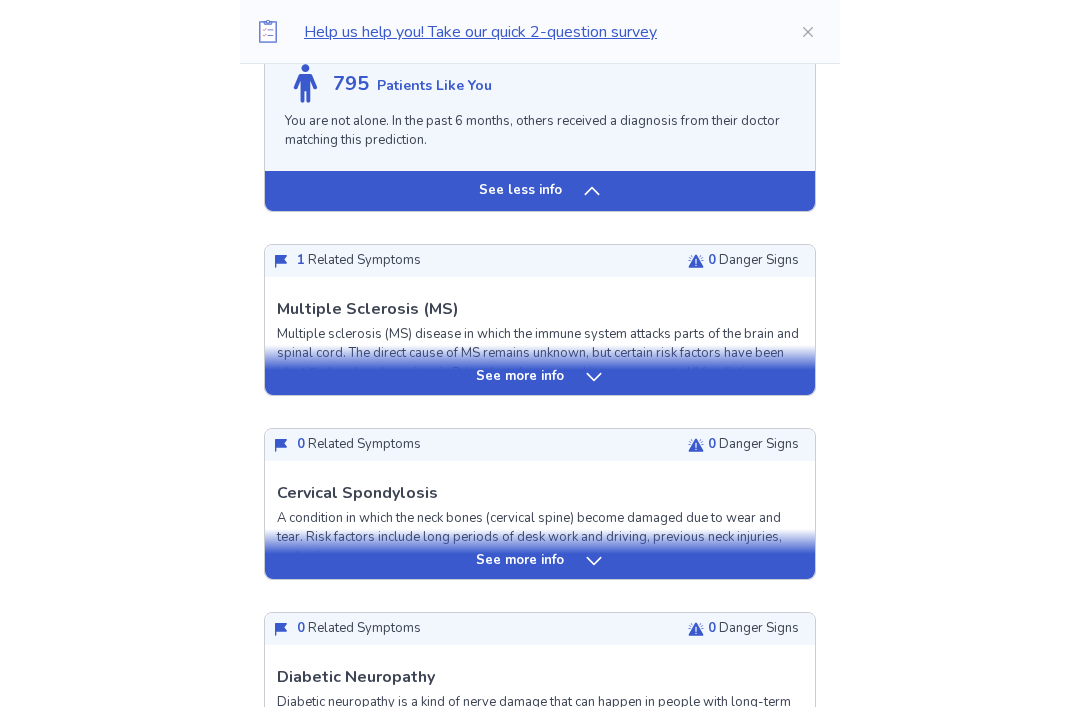 click on "See more info" at bounding box center (540, 378) 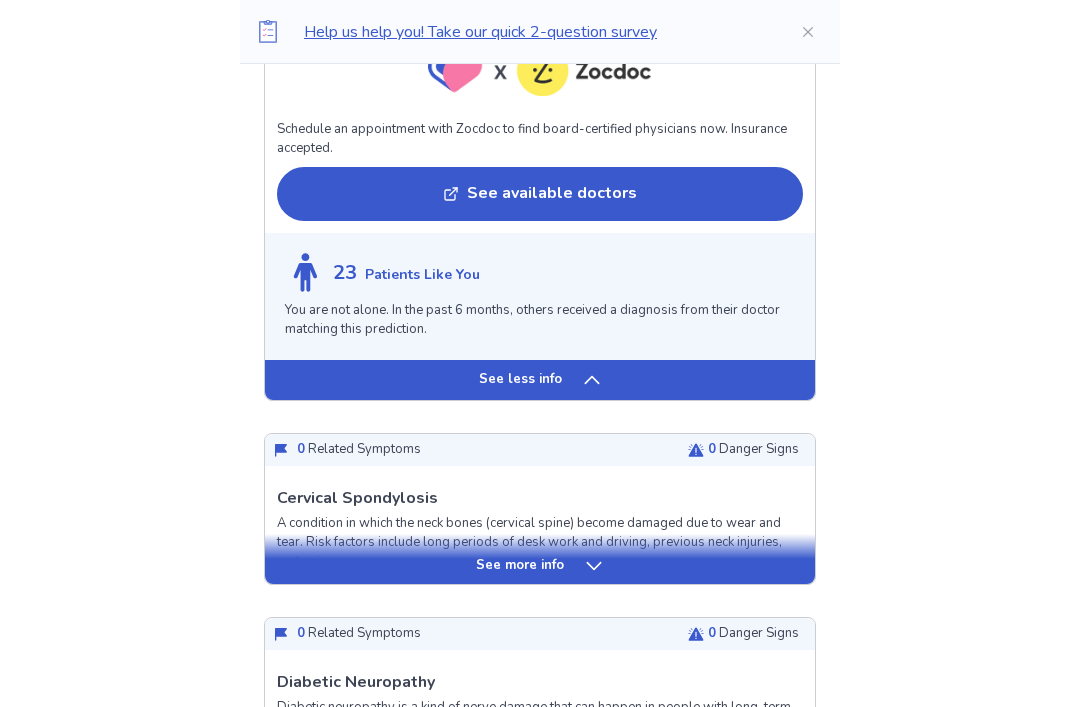 scroll, scrollTop: 3669, scrollLeft: 0, axis: vertical 